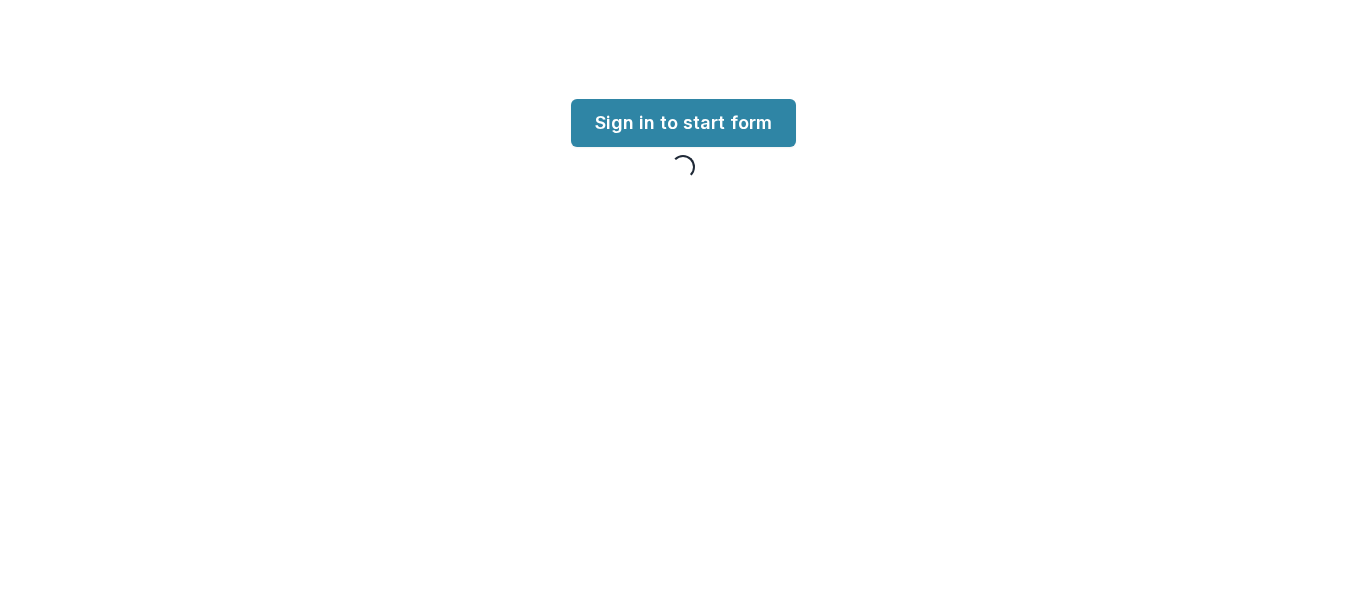scroll, scrollTop: 0, scrollLeft: 0, axis: both 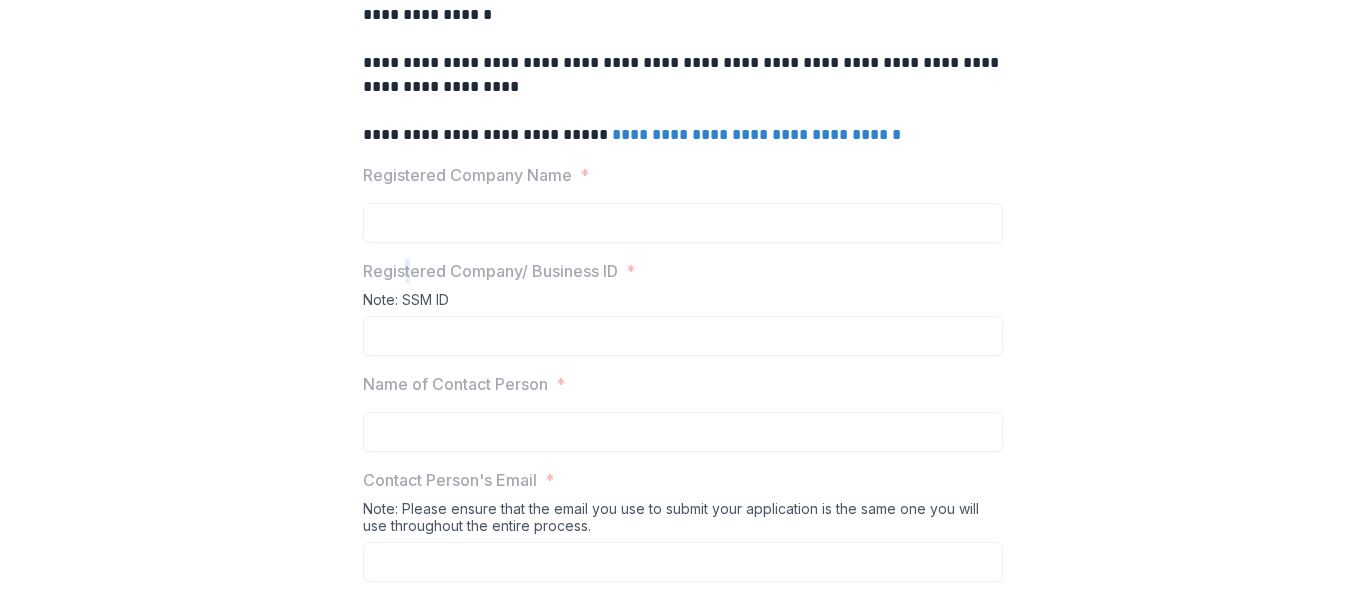 click on "Registered Company/ Business ID" at bounding box center (490, 271) 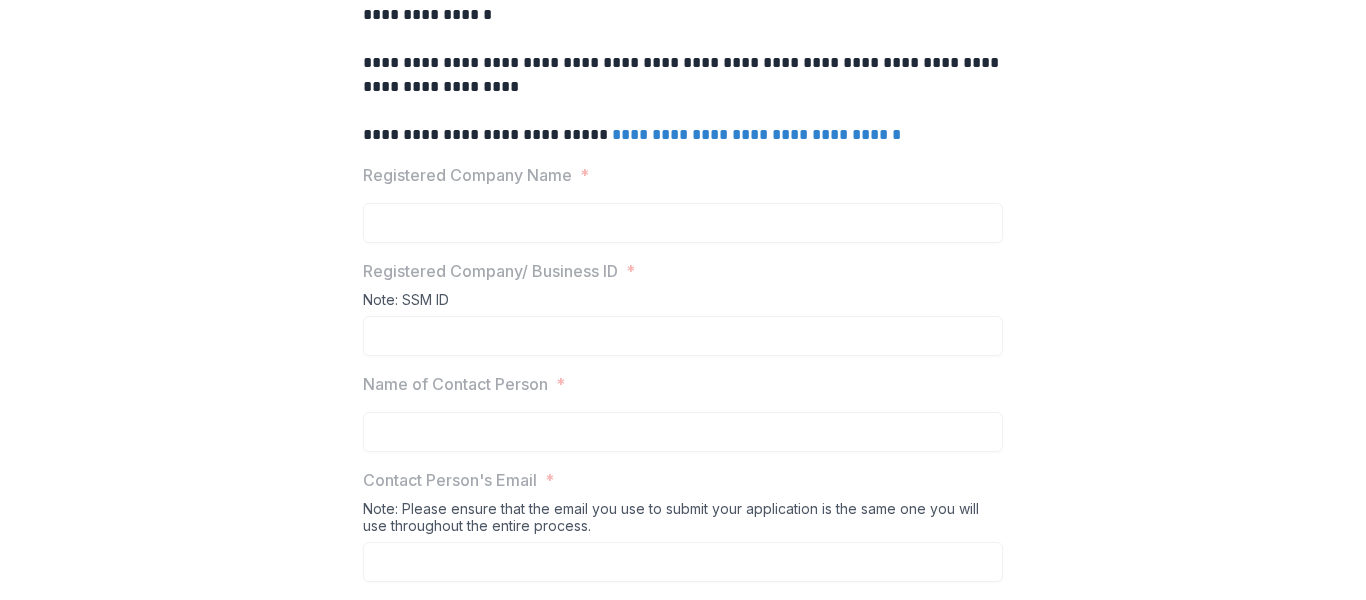 click on "Registered Company/ Business ID" at bounding box center (490, 271) 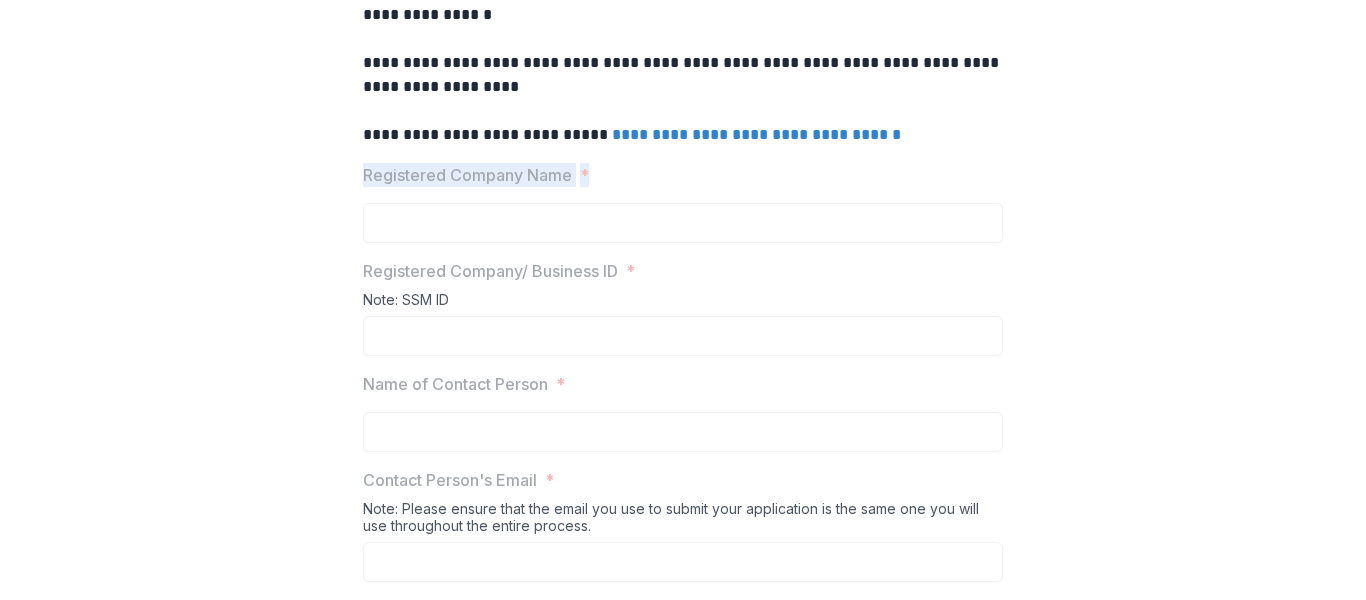 drag, startPoint x: 360, startPoint y: 264, endPoint x: 585, endPoint y: 266, distance: 225.0089 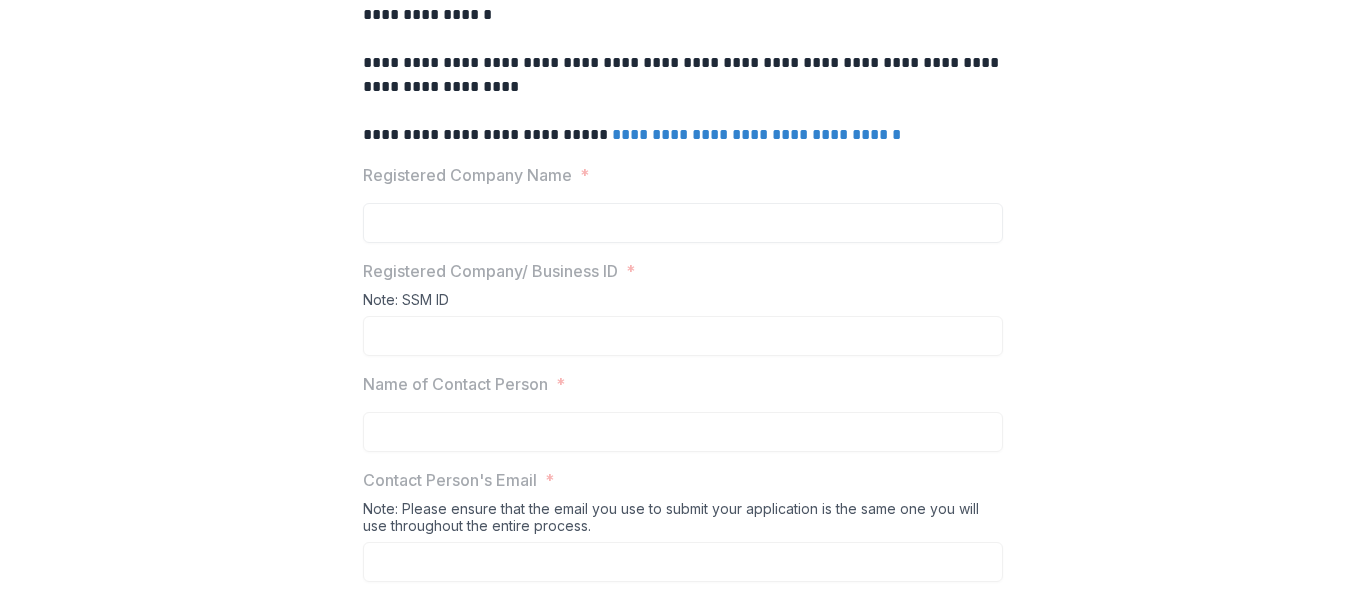 click on "Registered Company Name *" at bounding box center [683, 223] 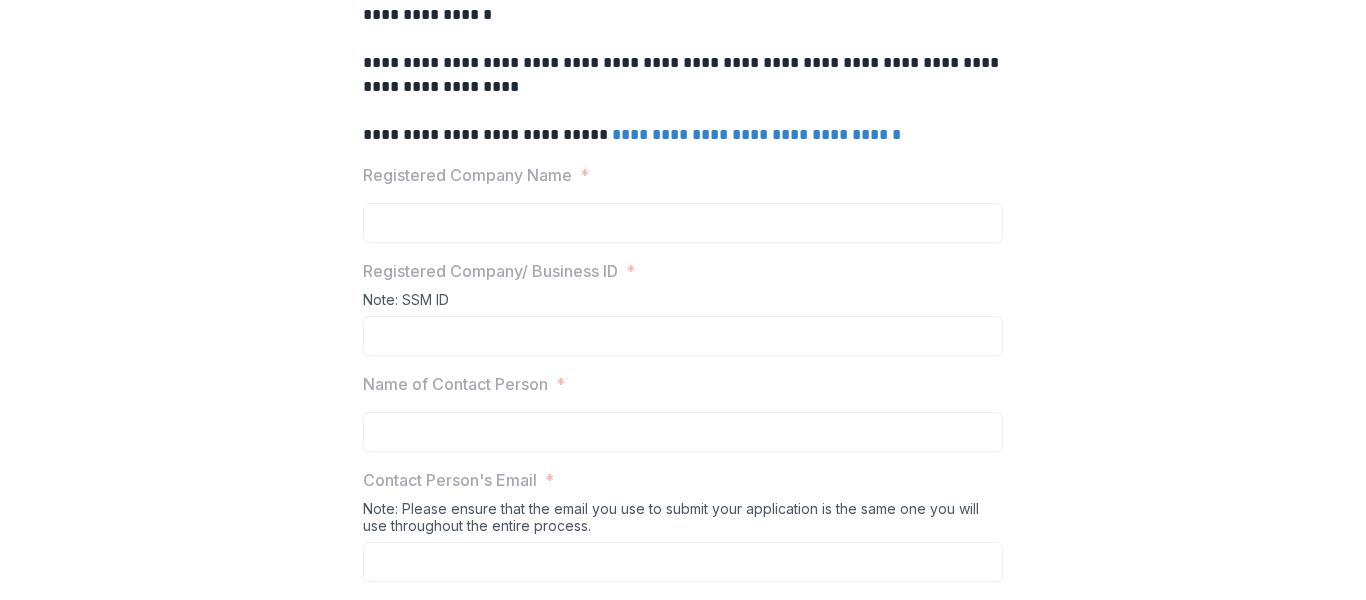 click on "Registered Company Name" at bounding box center [467, 175] 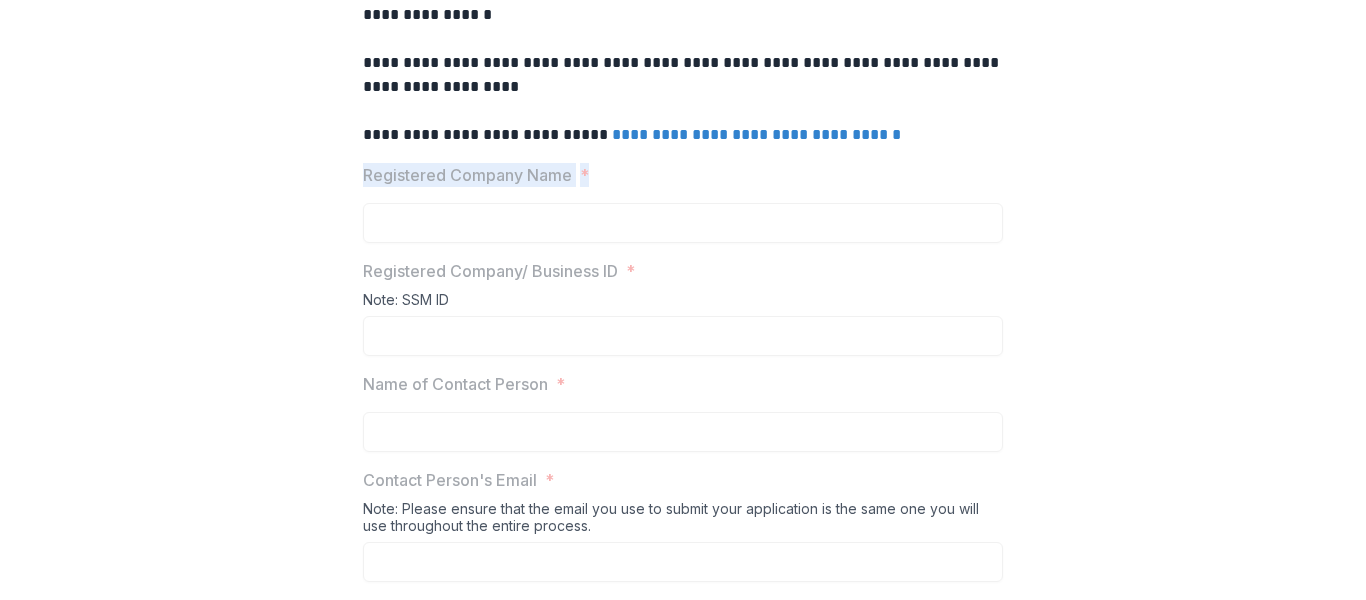 drag, startPoint x: 361, startPoint y: 267, endPoint x: 647, endPoint y: 289, distance: 286.8449 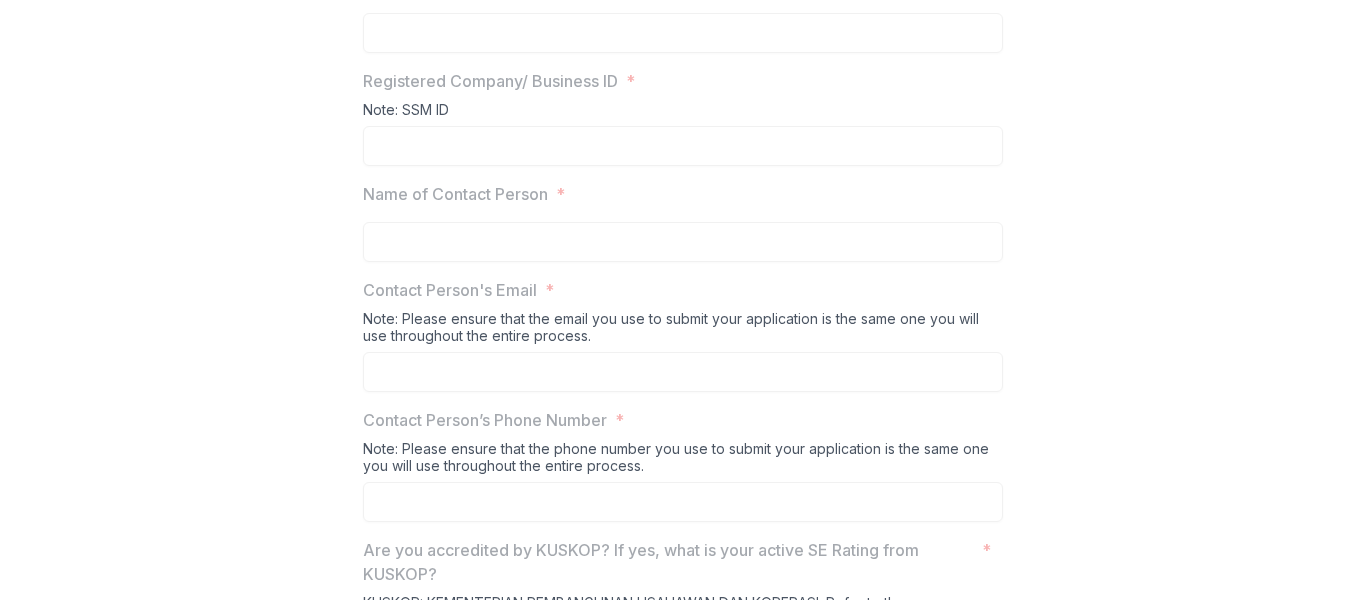 scroll, scrollTop: 718, scrollLeft: 0, axis: vertical 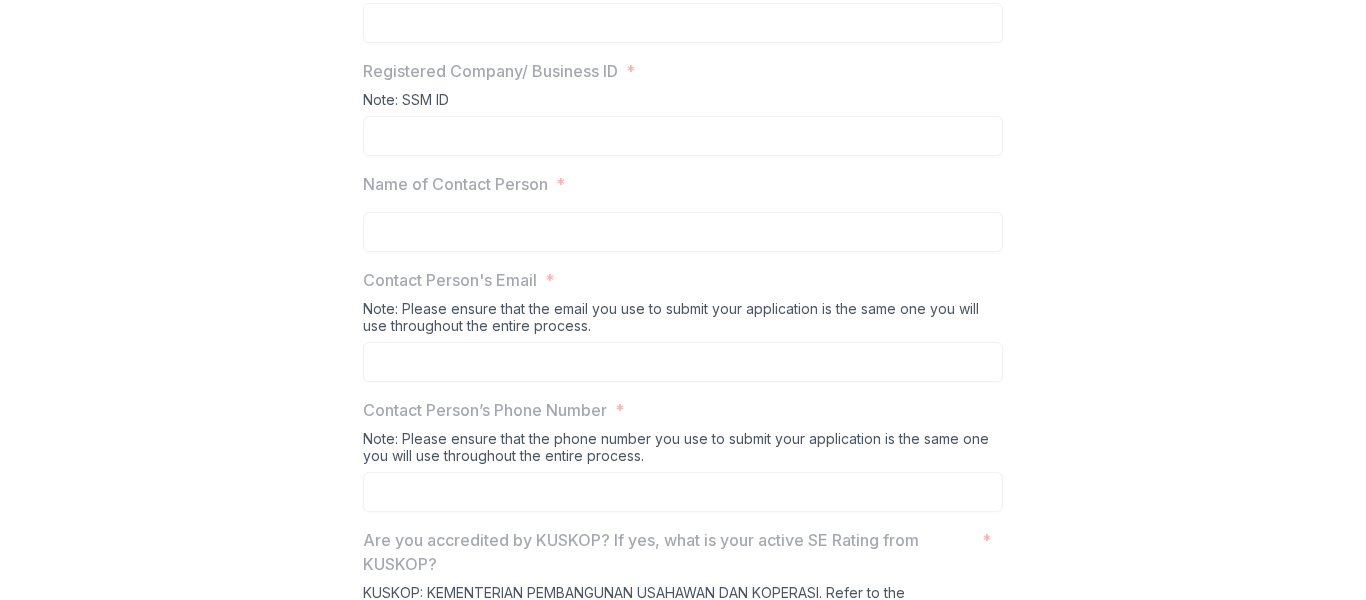 click on "Contact Person's Email  *" at bounding box center [677, 280] 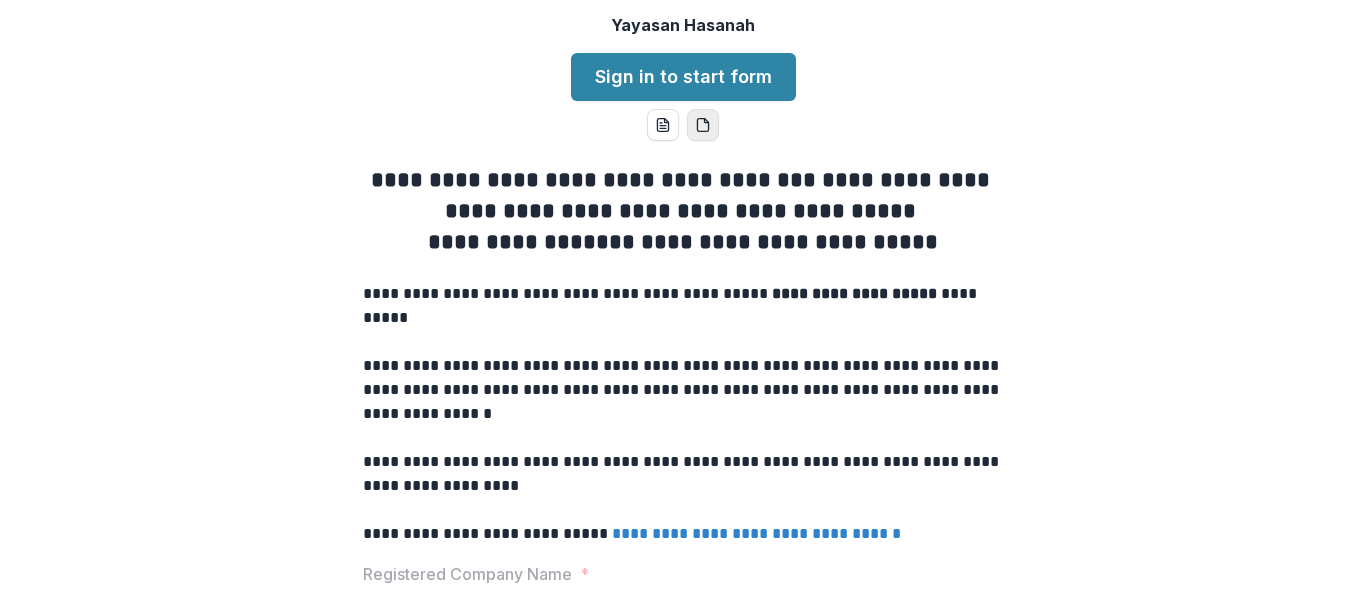 scroll, scrollTop: 118, scrollLeft: 0, axis: vertical 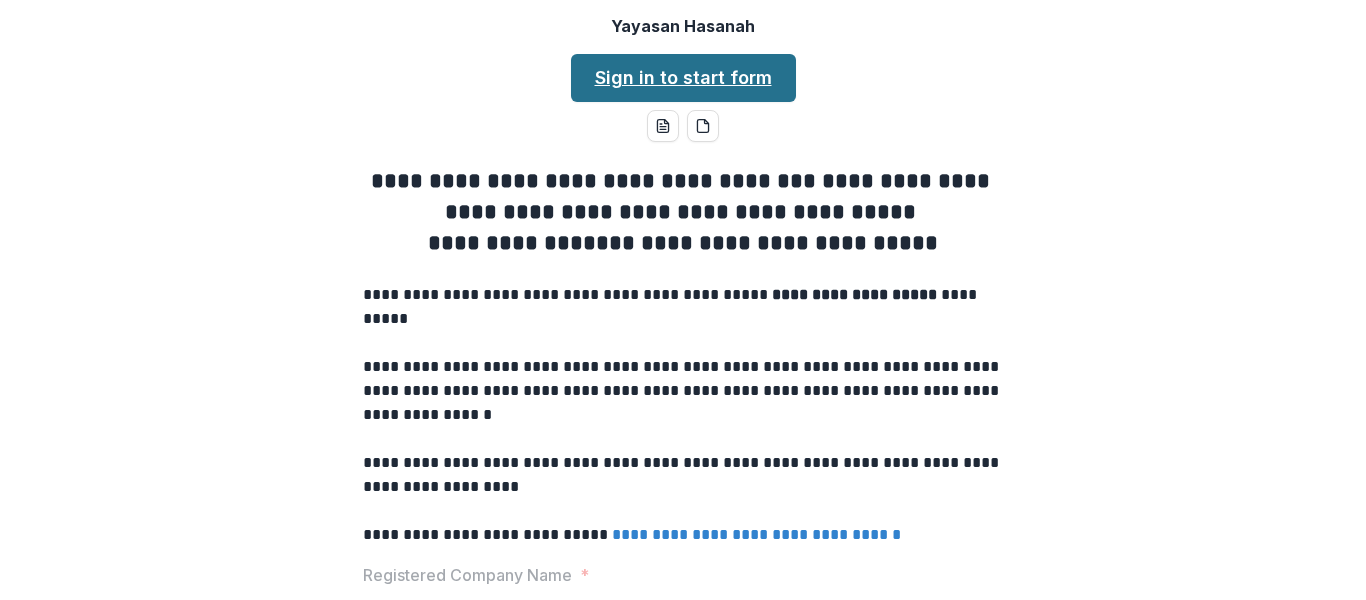 click on "Sign in to start form" at bounding box center (683, 78) 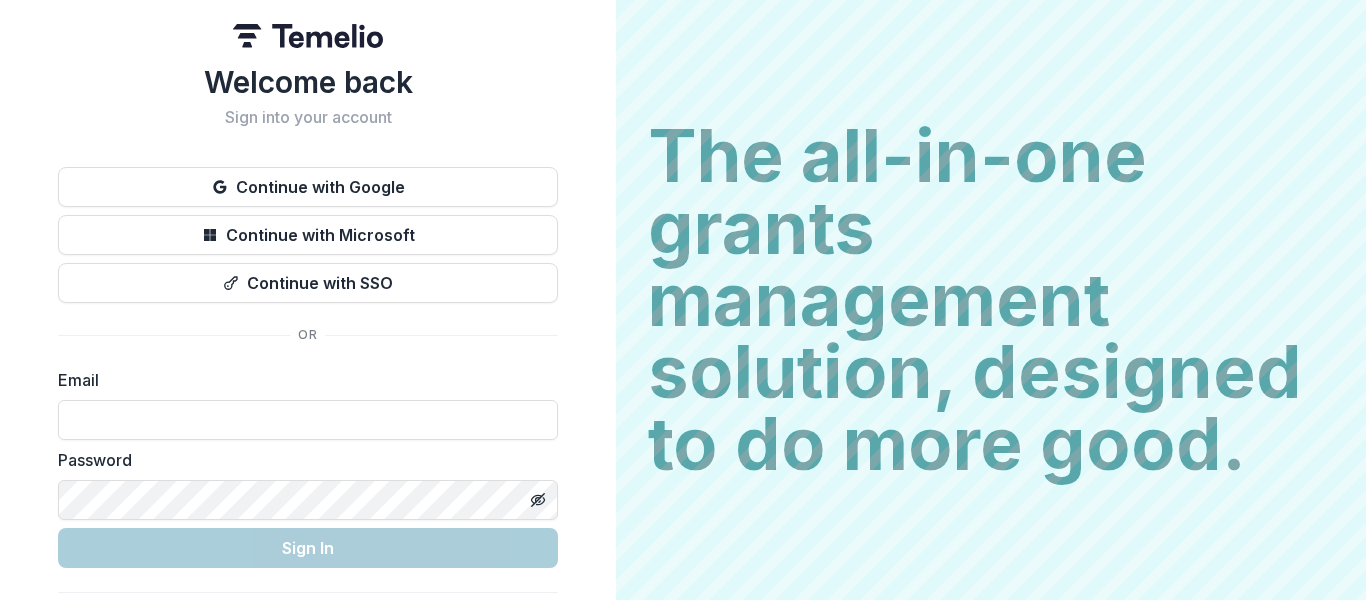 scroll, scrollTop: 0, scrollLeft: 0, axis: both 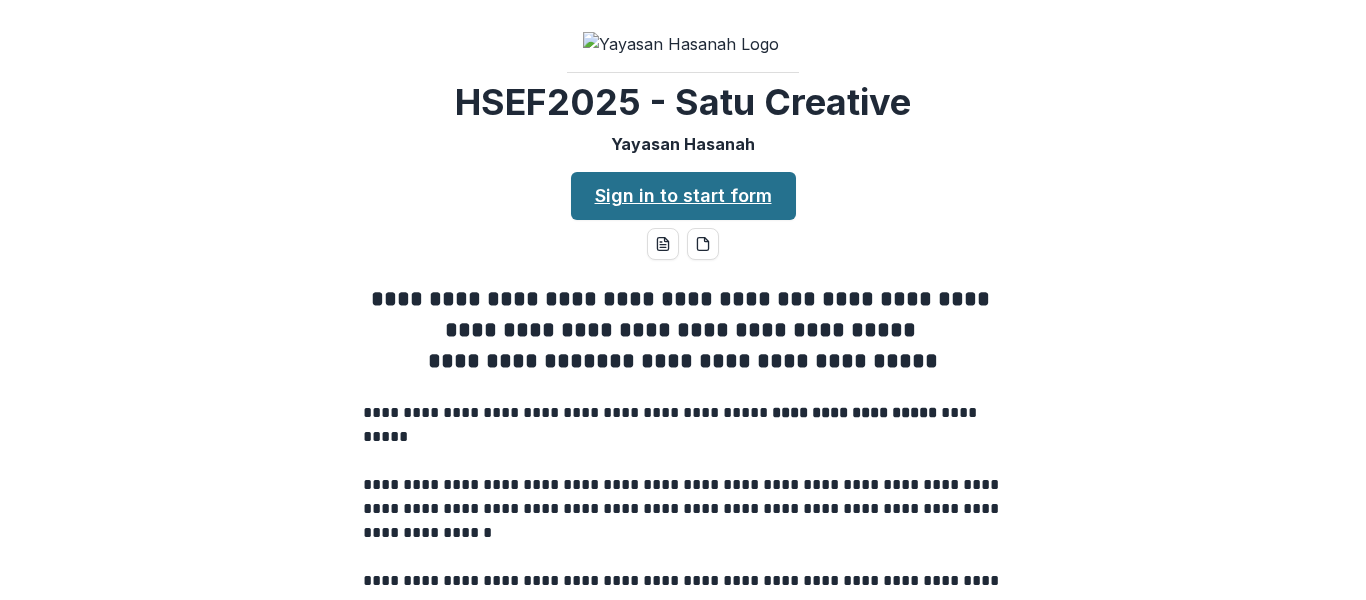 click at bounding box center [683, 44] 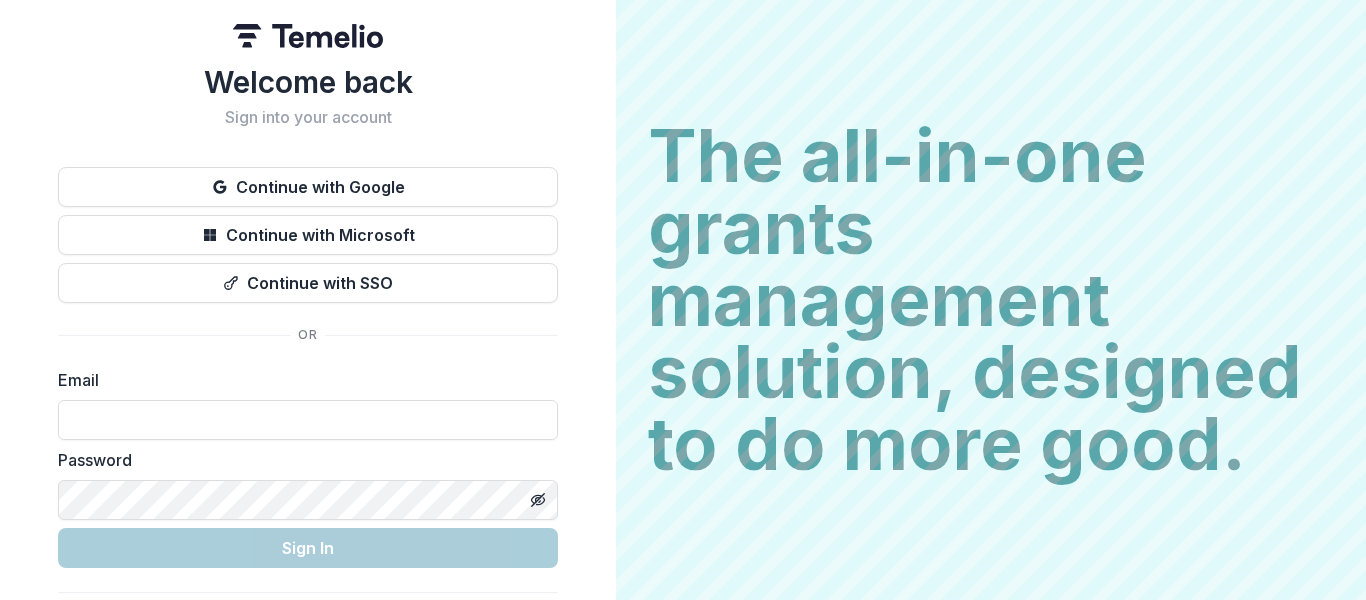 scroll, scrollTop: 0, scrollLeft: 0, axis: both 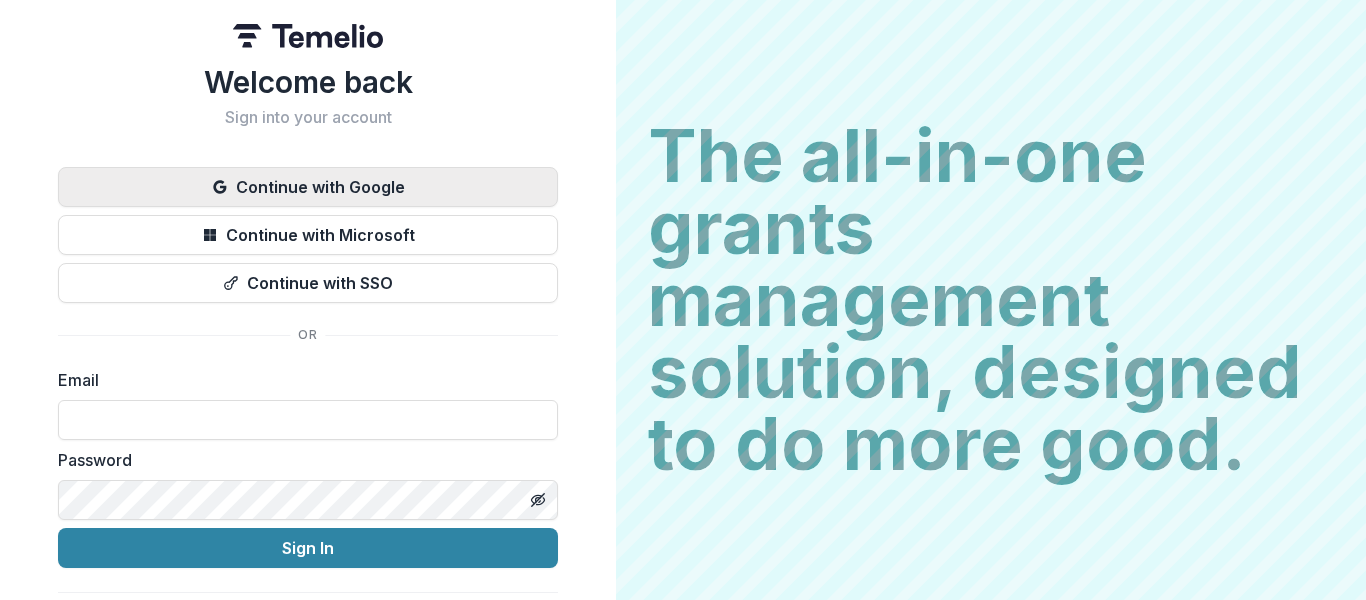 click on "Continue with Google" at bounding box center (308, 187) 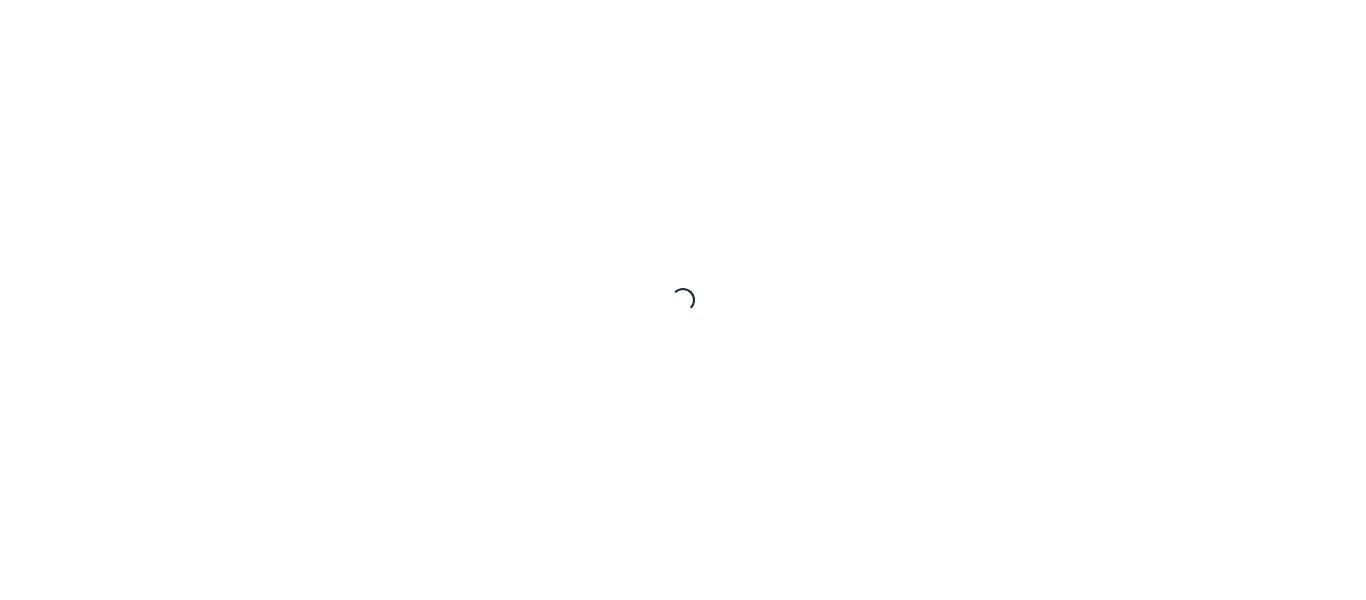 scroll, scrollTop: 0, scrollLeft: 0, axis: both 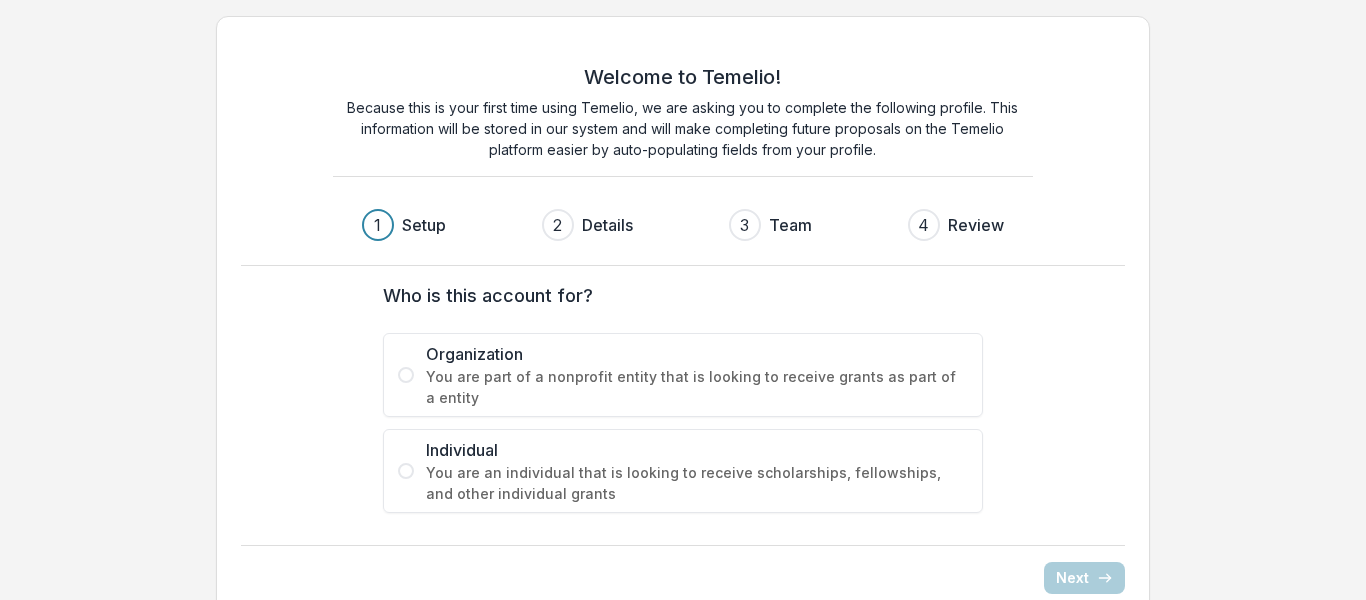 click at bounding box center [406, 375] 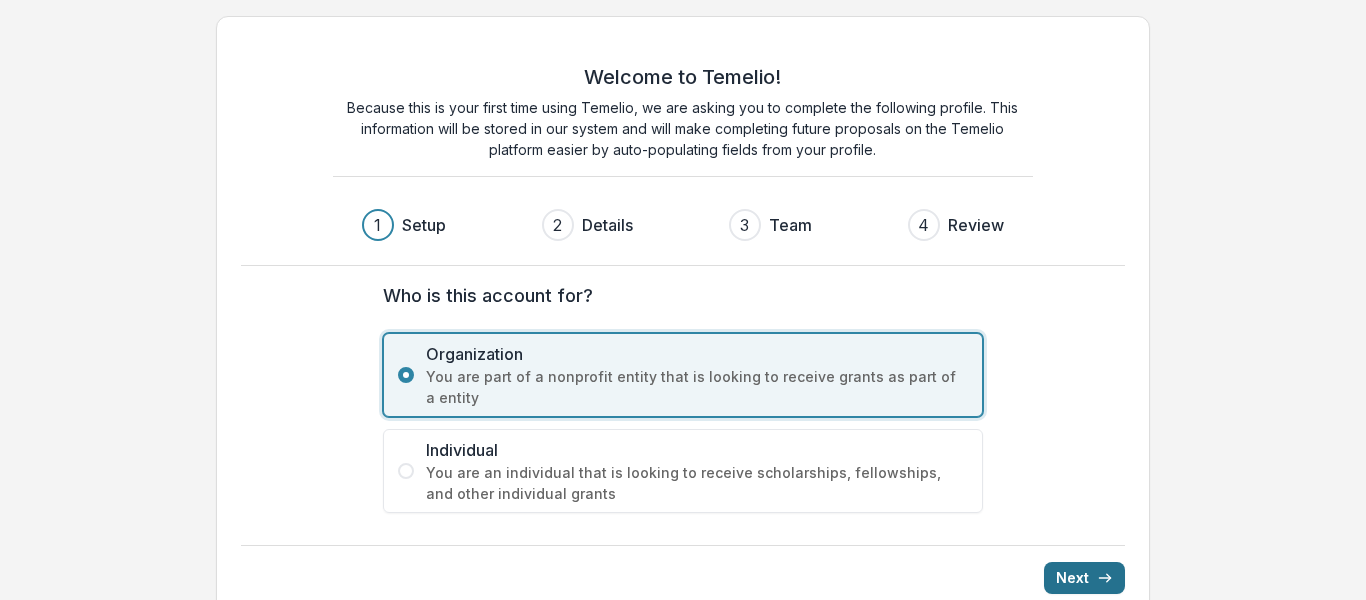 click on "Next" at bounding box center (1084, 578) 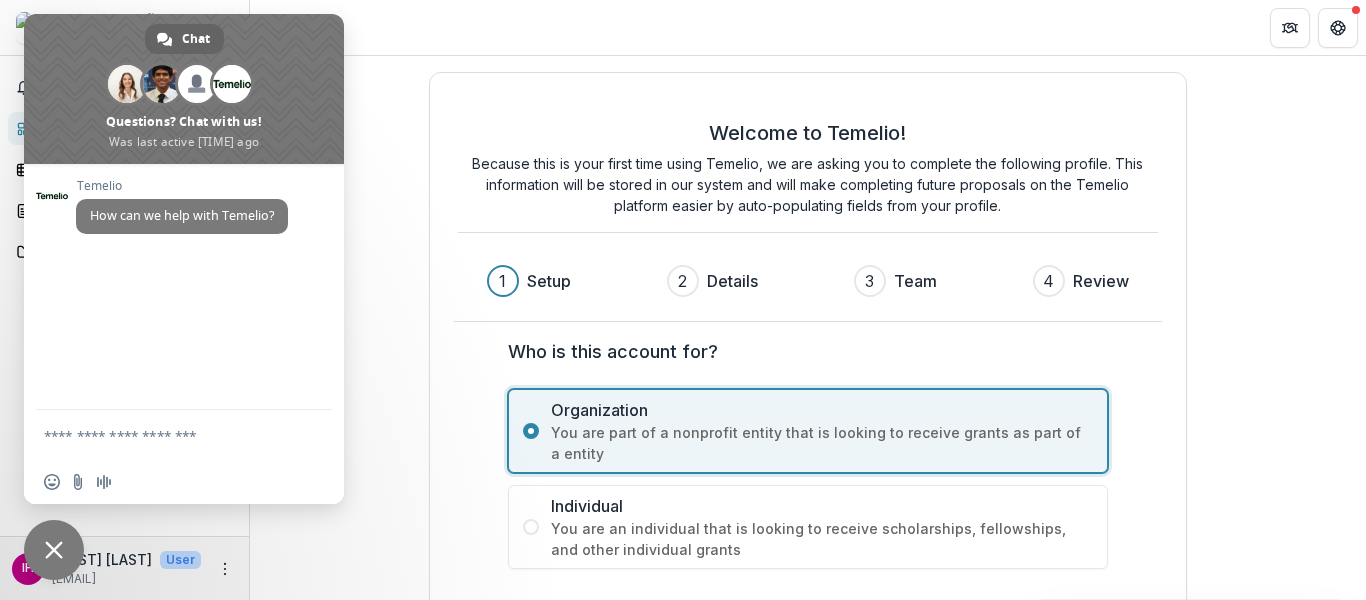 click on "Welcome to Temelio! Because this is your first time using Temelio, we are asking you to complete the following profile. This information will be stored in our system and will make completing future proposals on the Temelio platform easier by auto-populating fields from your profile. 1 Setup 2 Details 3 Team 4 Review Who is this account for? Organization You are part of a nonprofit entity that is looking to receive grants as part of a entity Individual You are an individual that is looking to receive scholarships, fellowships, and other individual grants Next" at bounding box center [808, 373] 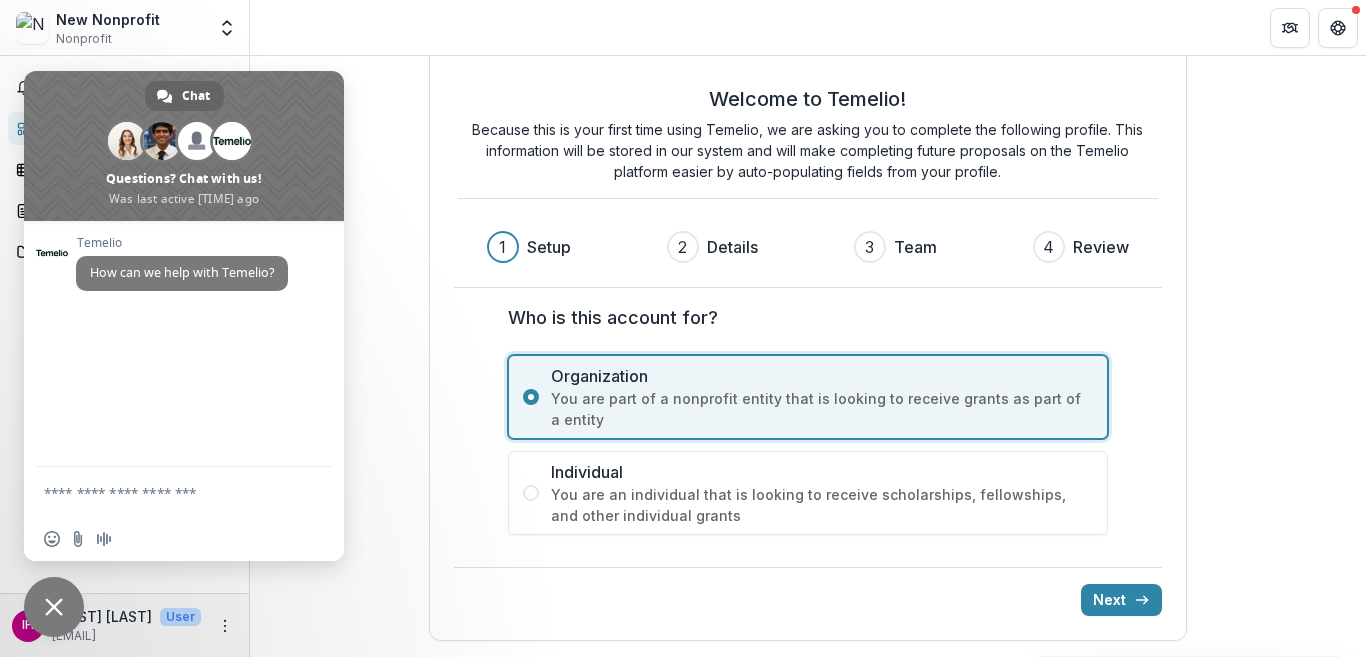 scroll, scrollTop: 34, scrollLeft: 0, axis: vertical 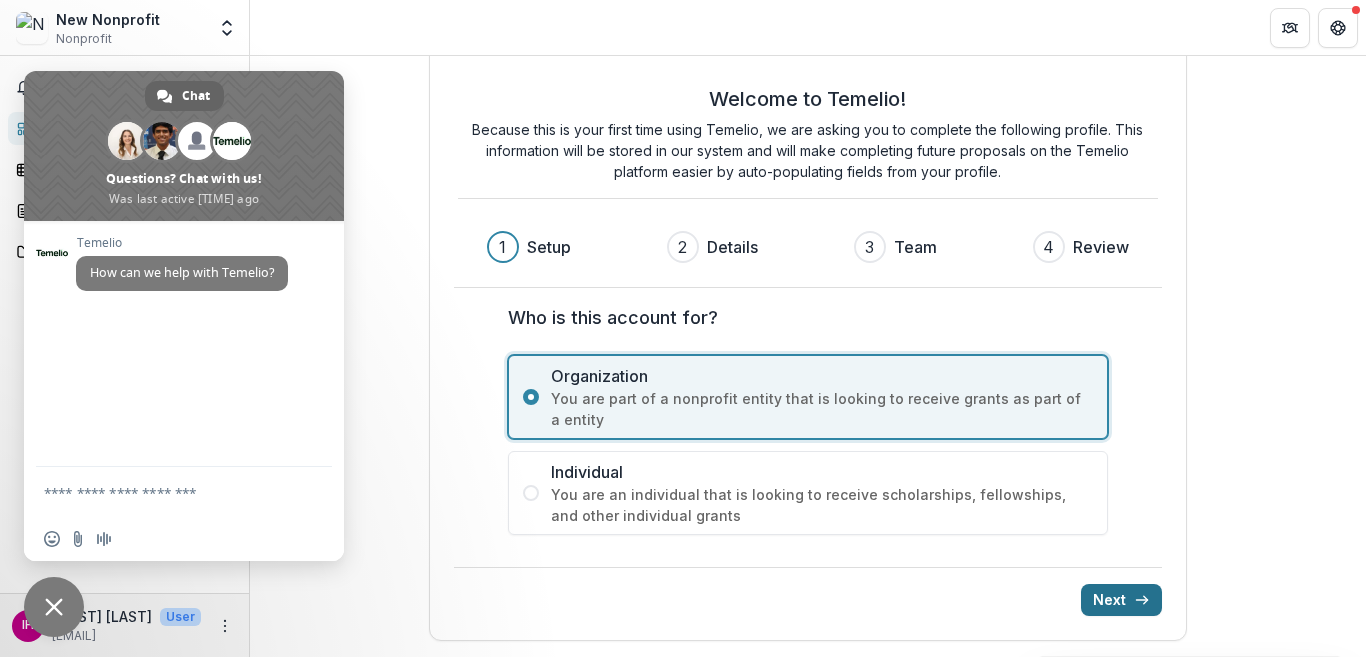 click on "Next" at bounding box center (1121, 600) 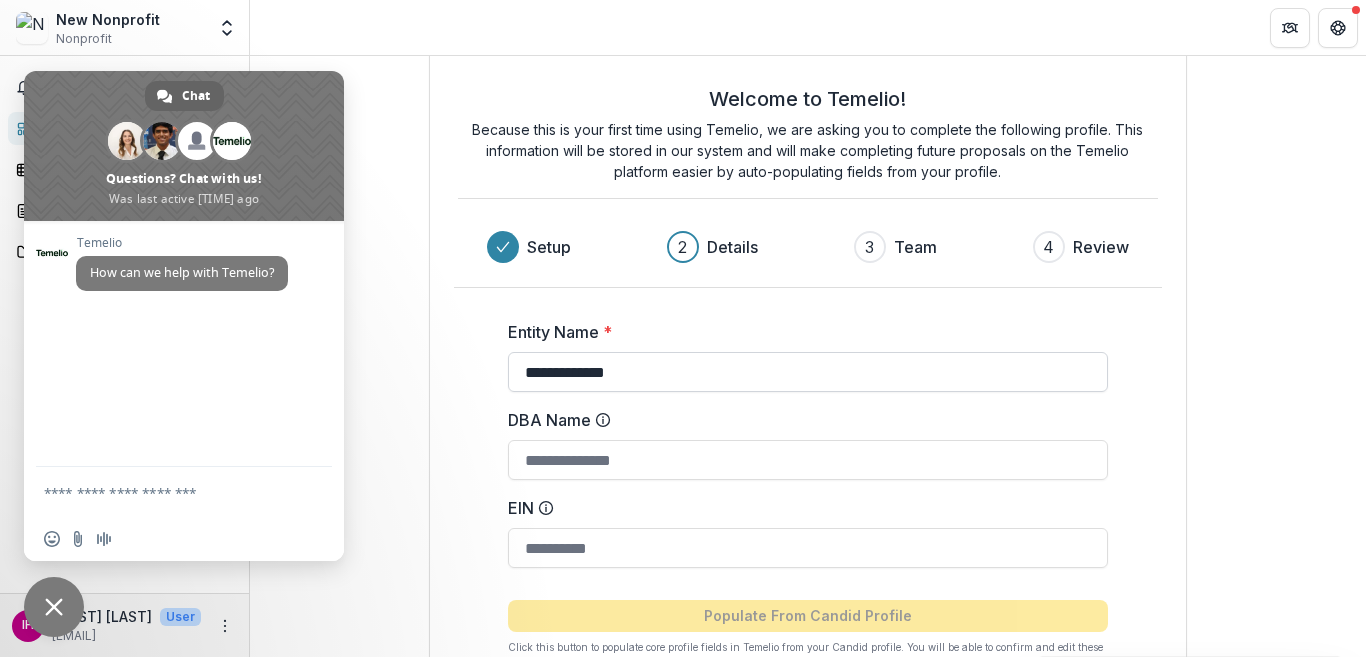 click on "**********" at bounding box center [808, 372] 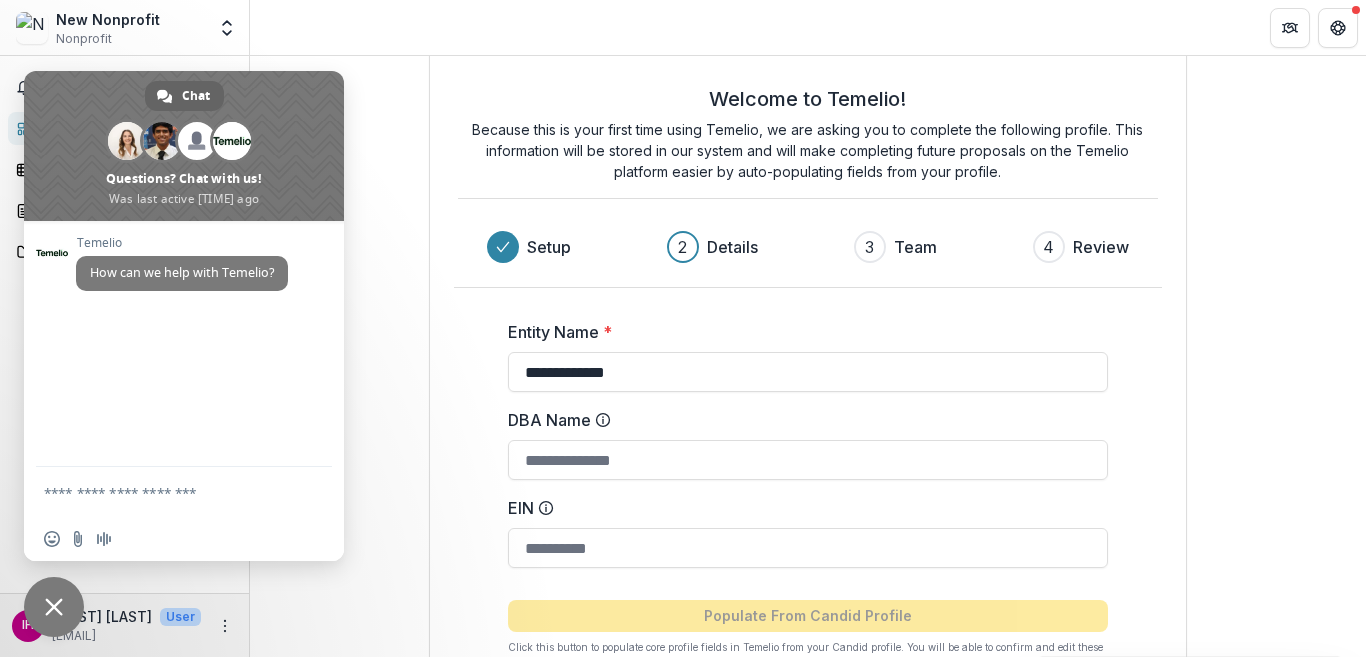 drag, startPoint x: 641, startPoint y: 378, endPoint x: 498, endPoint y: 377, distance: 143.0035 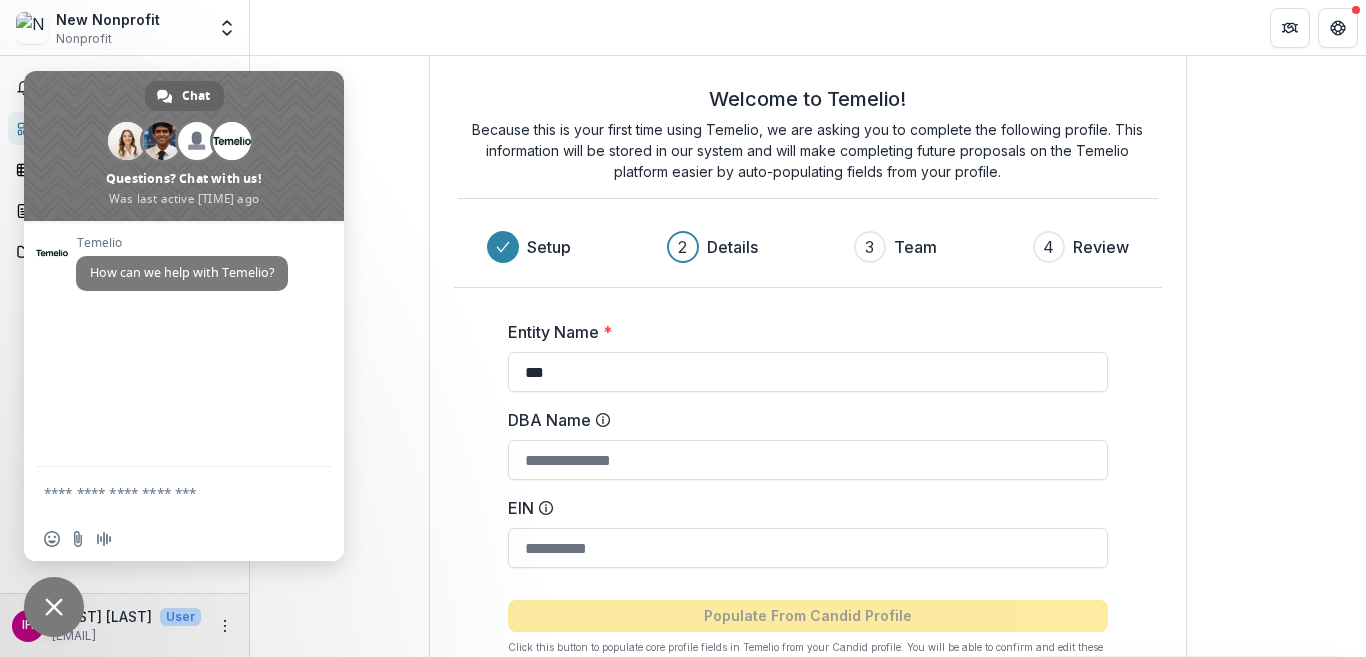 click on "Entity Name * *** DBA Name   EIN   Populate From Candid Profile Click this button to populate core profile fields in Temelio from your Candid profile. You will be able to confirm and edit these fields after completing these initial onboarding steps." at bounding box center (808, 487) 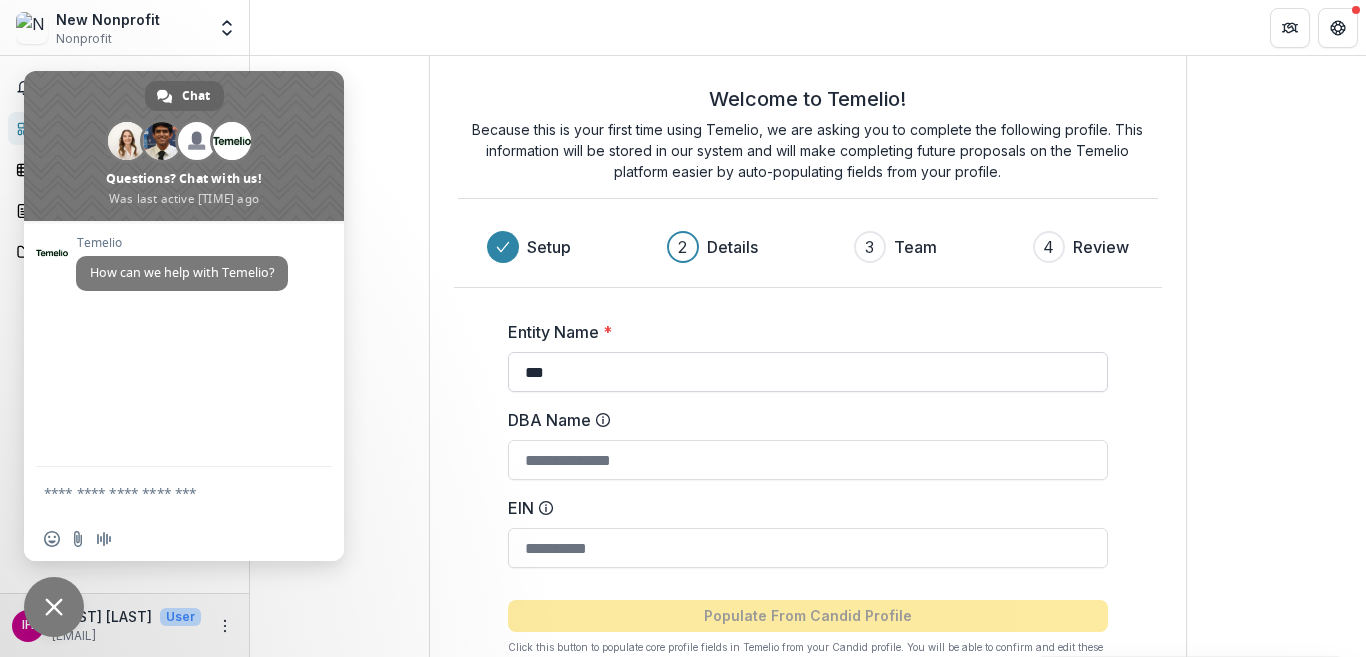 click on "***" at bounding box center [808, 372] 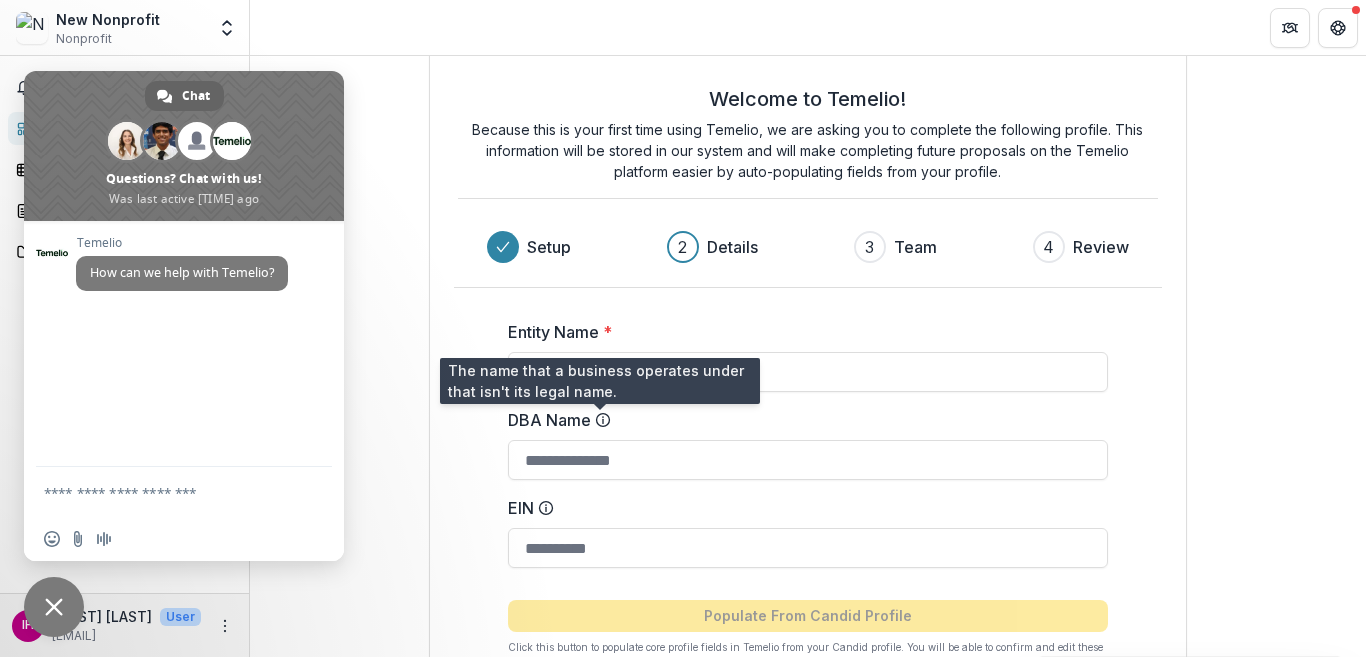 click 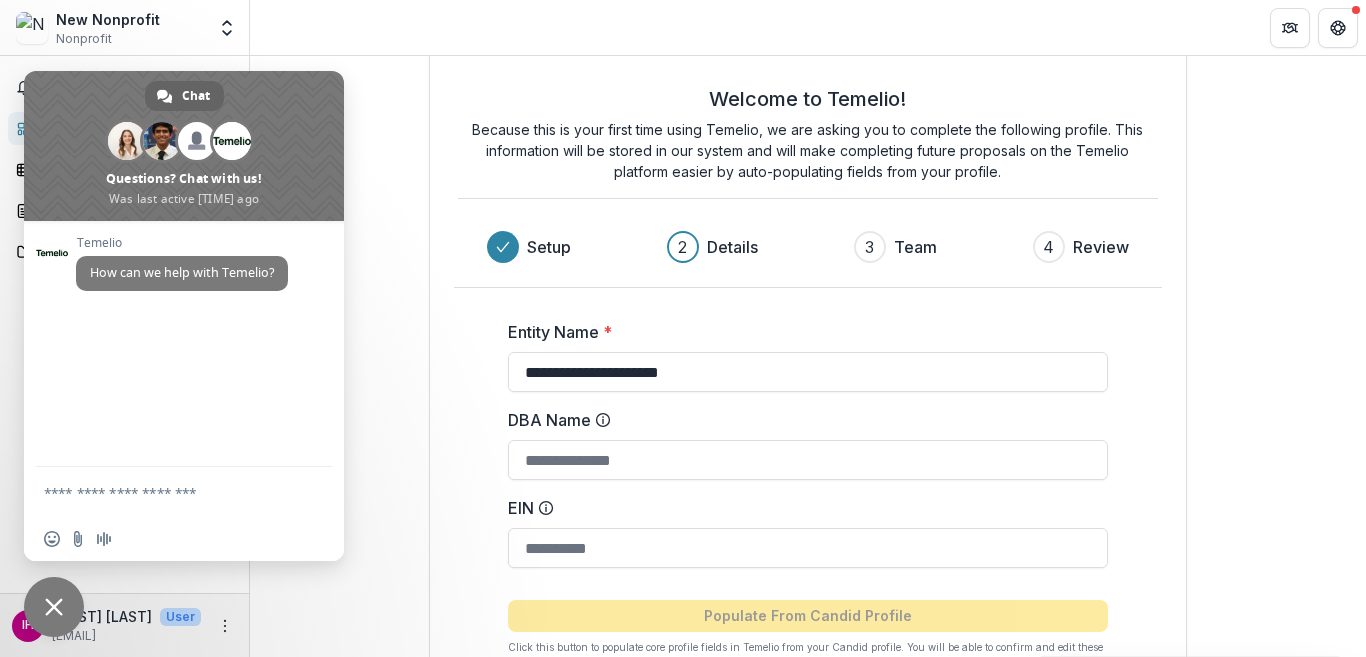 click 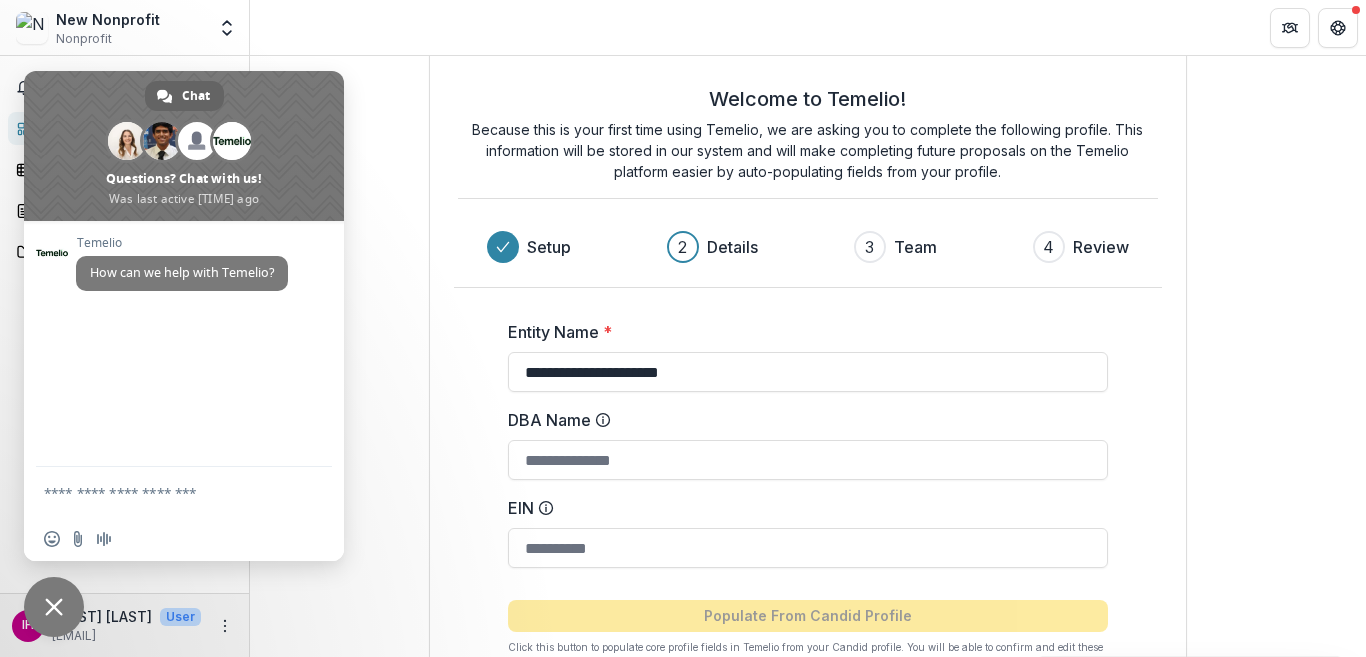 click 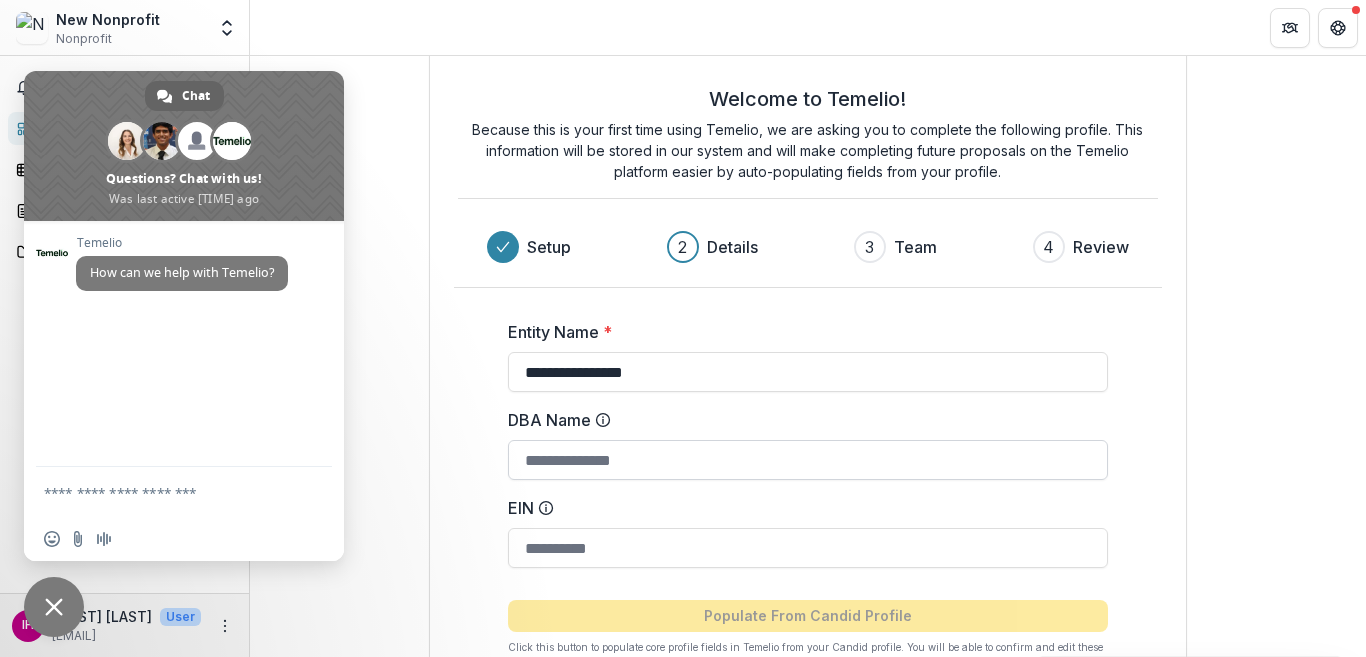 type on "**********" 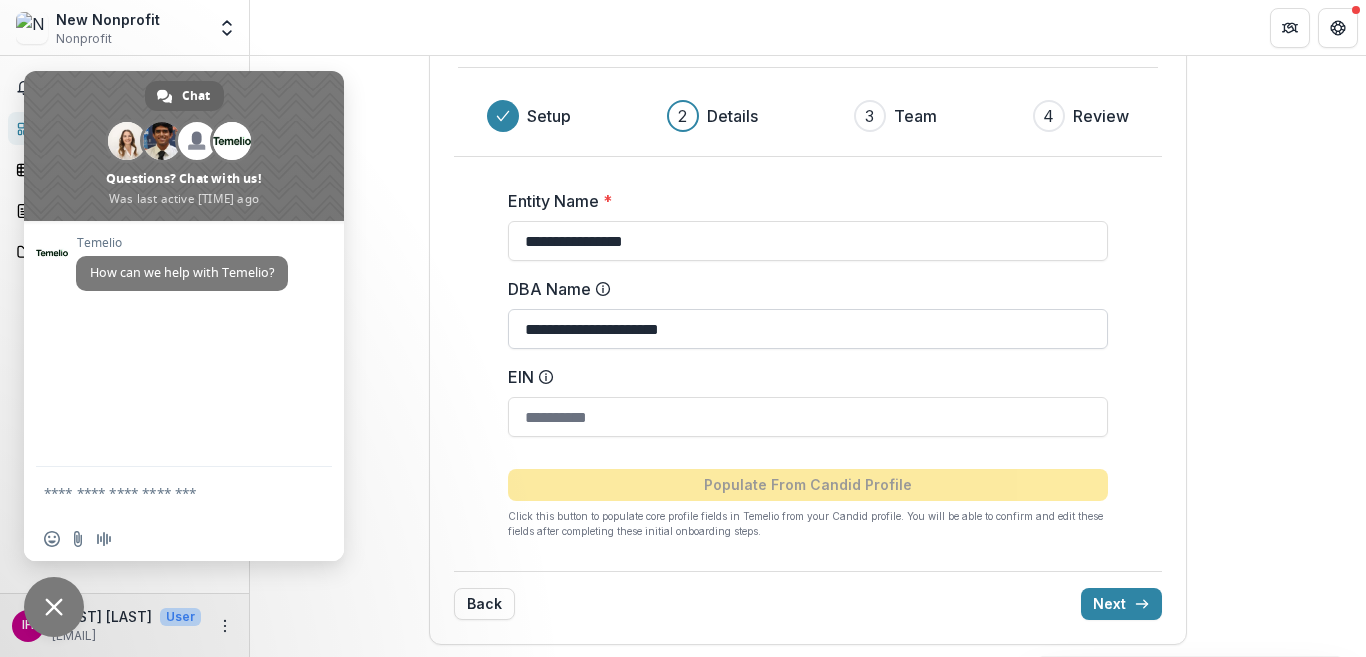 scroll, scrollTop: 169, scrollLeft: 0, axis: vertical 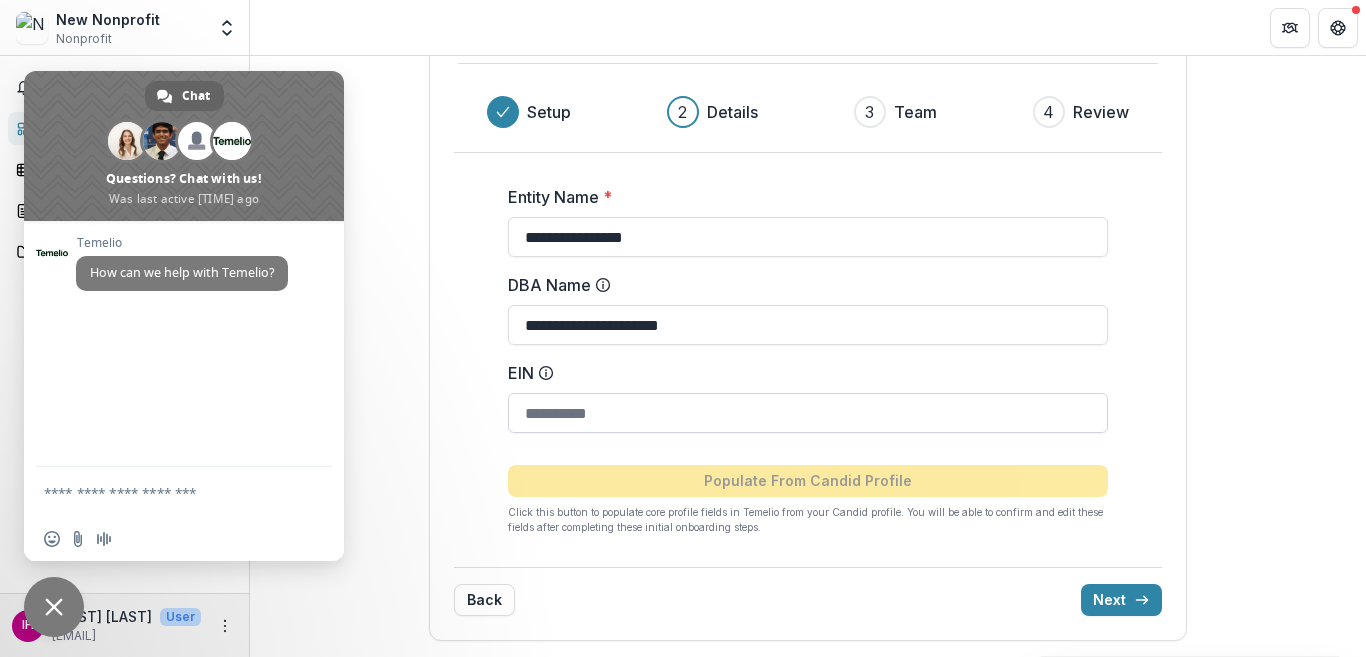 type on "**********" 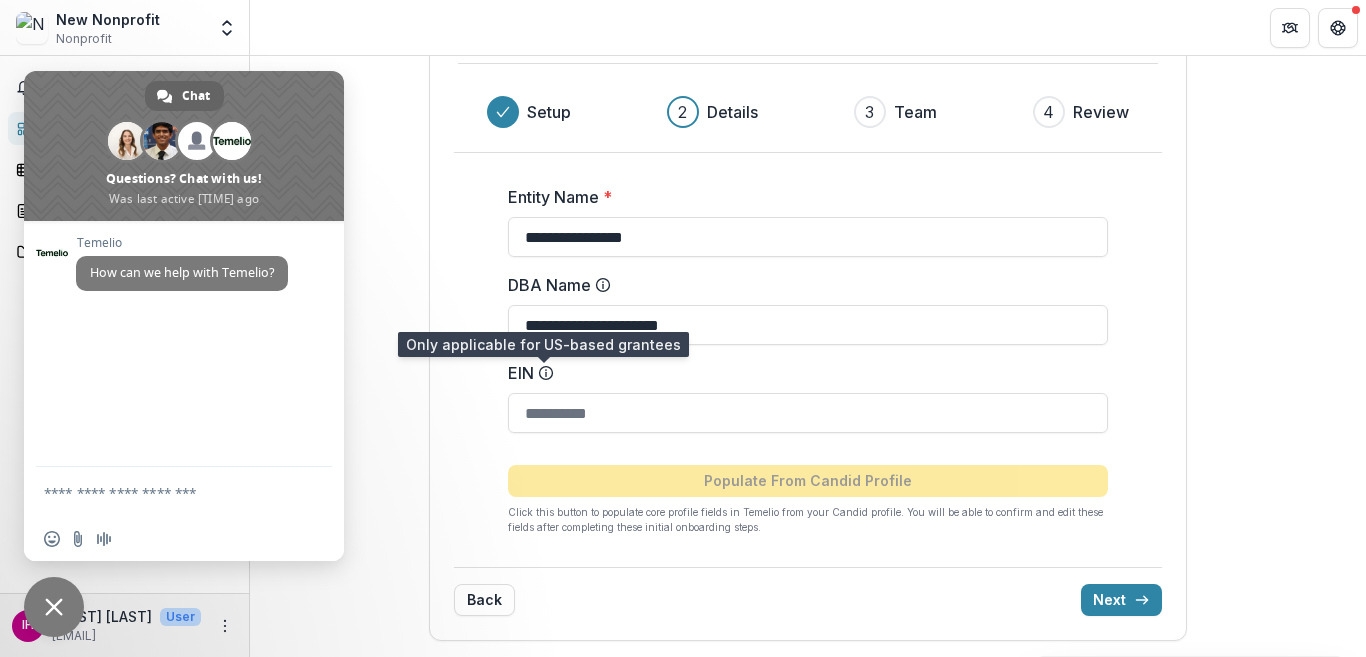 click 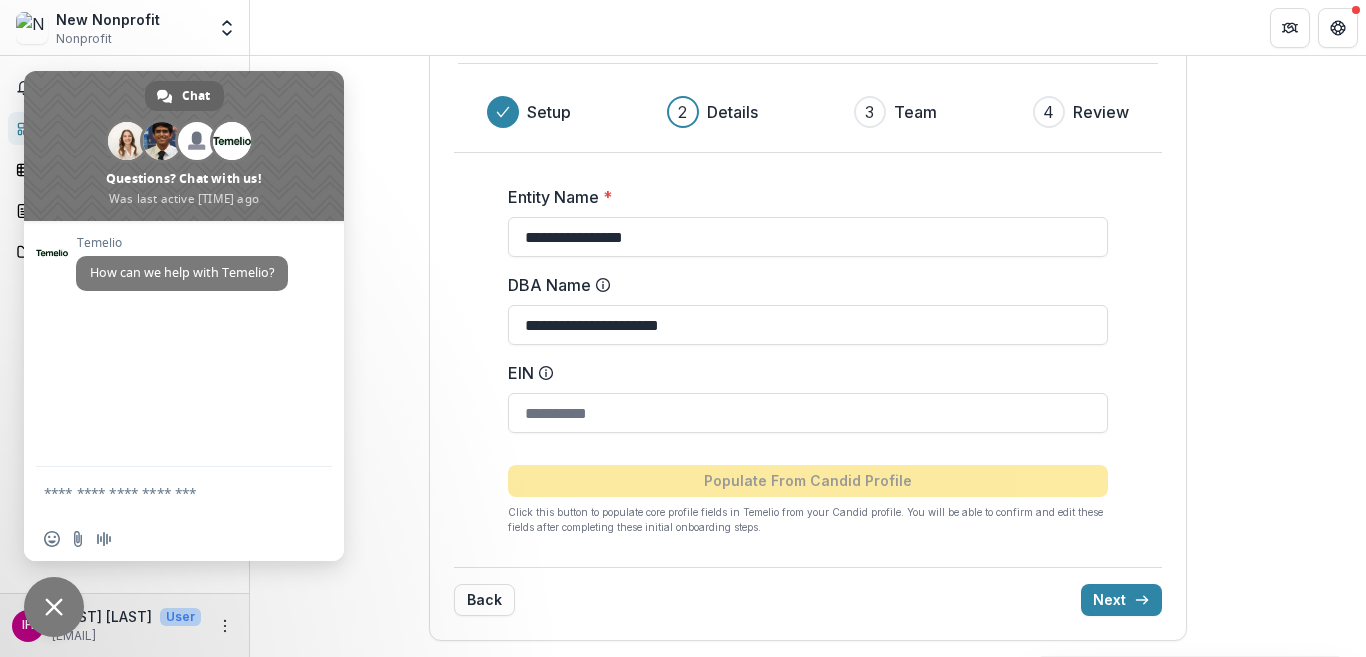 click 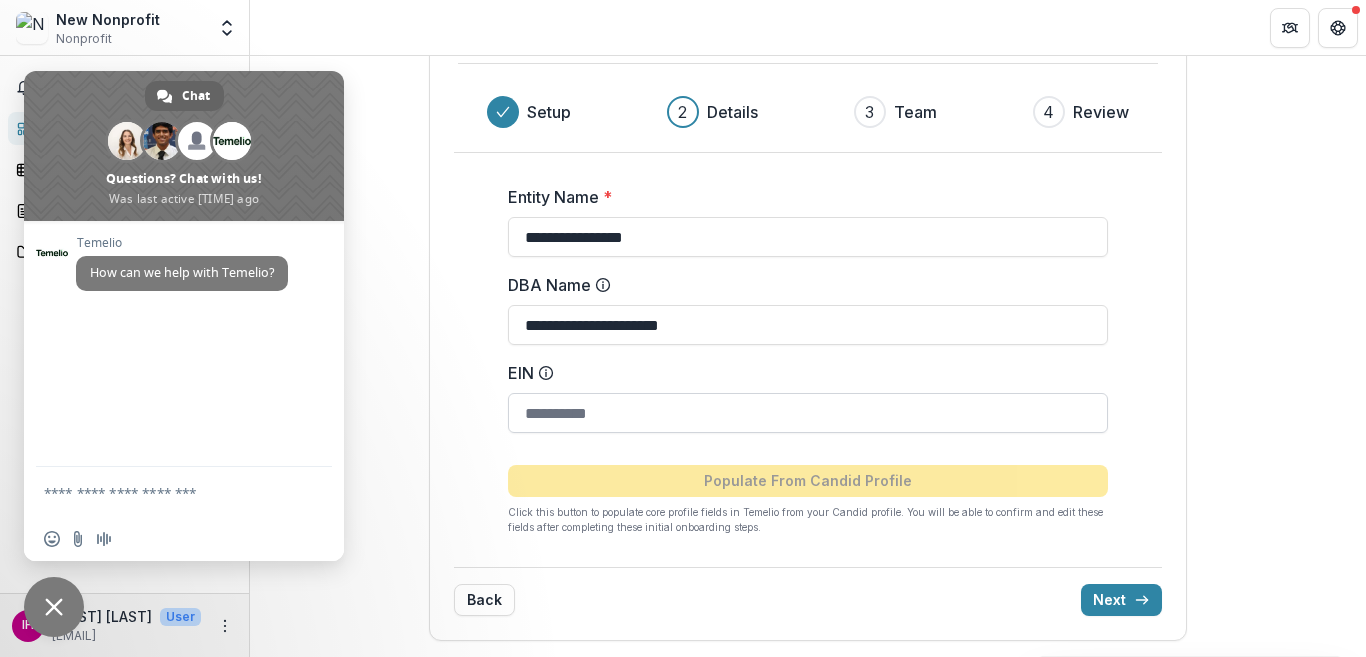 click on "EIN" at bounding box center (808, 413) 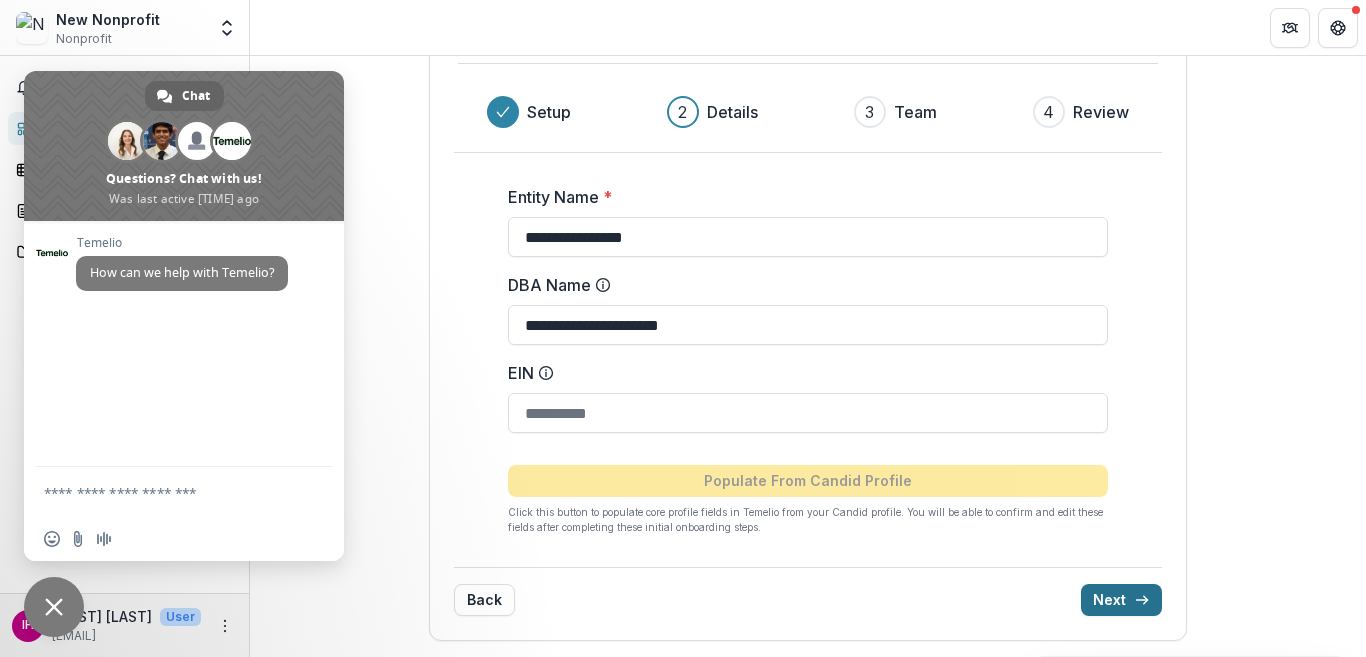 click on "Next" at bounding box center (1121, 600) 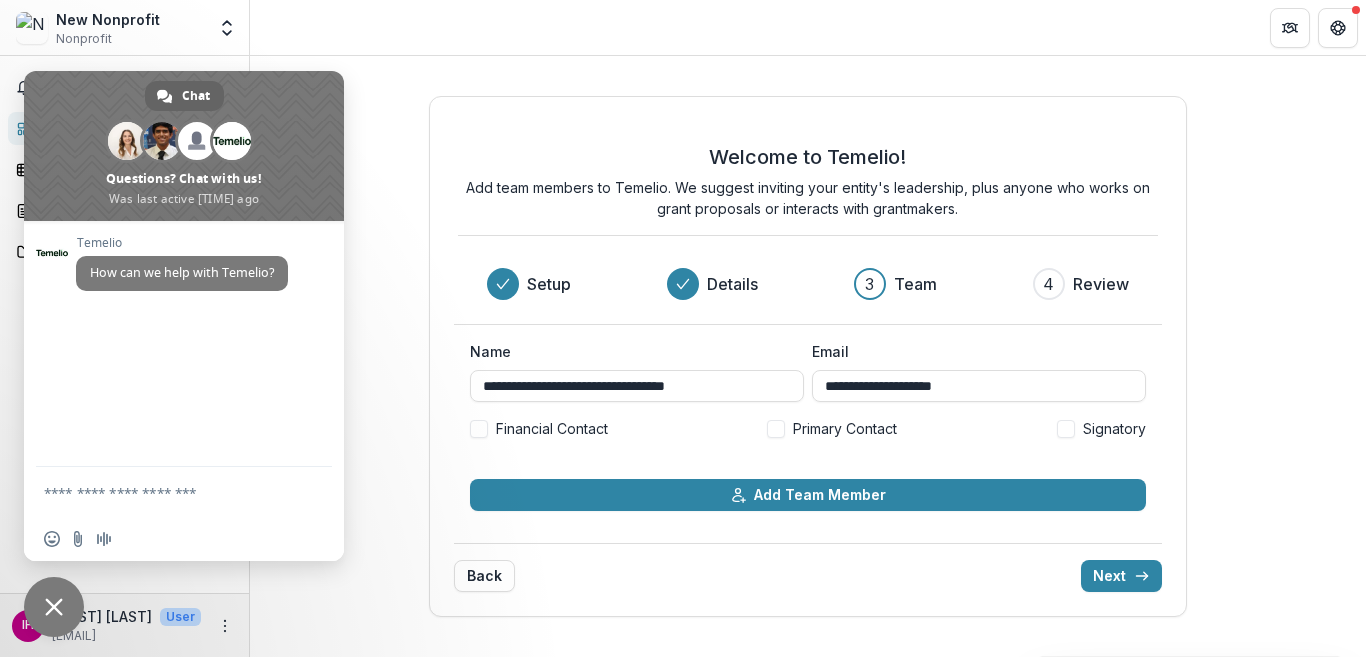 scroll, scrollTop: 0, scrollLeft: 0, axis: both 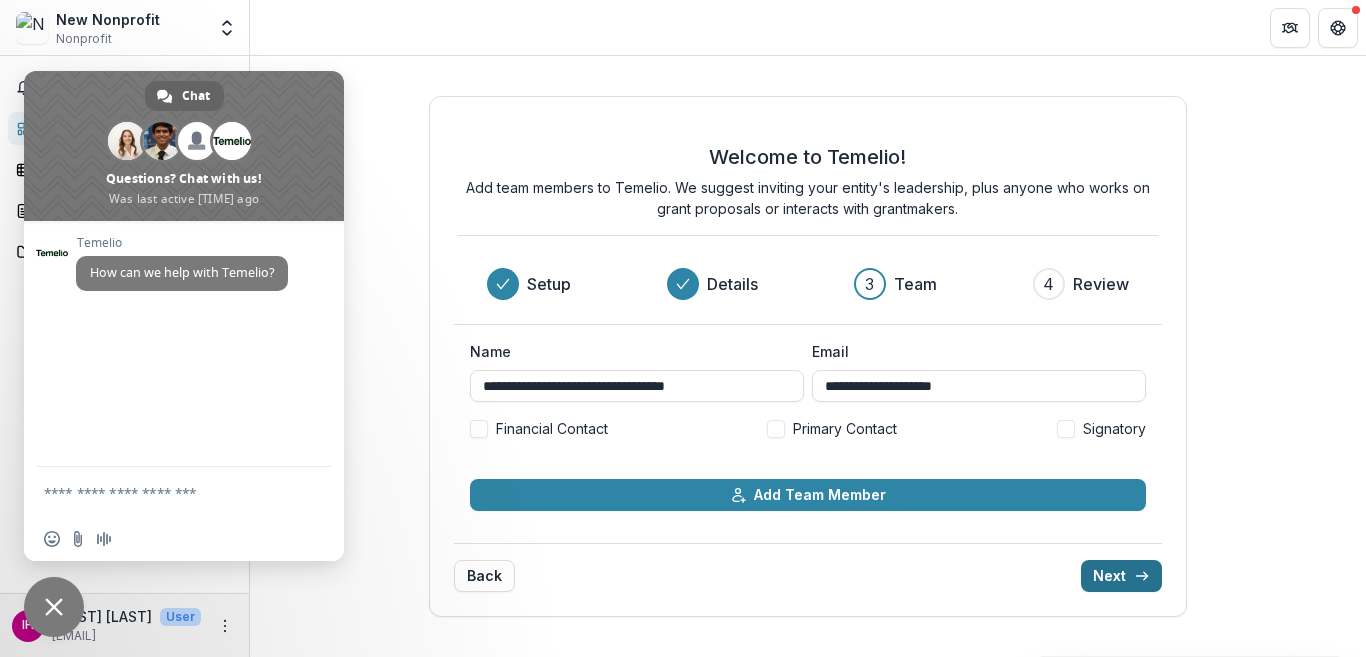click on "Next" at bounding box center [1121, 576] 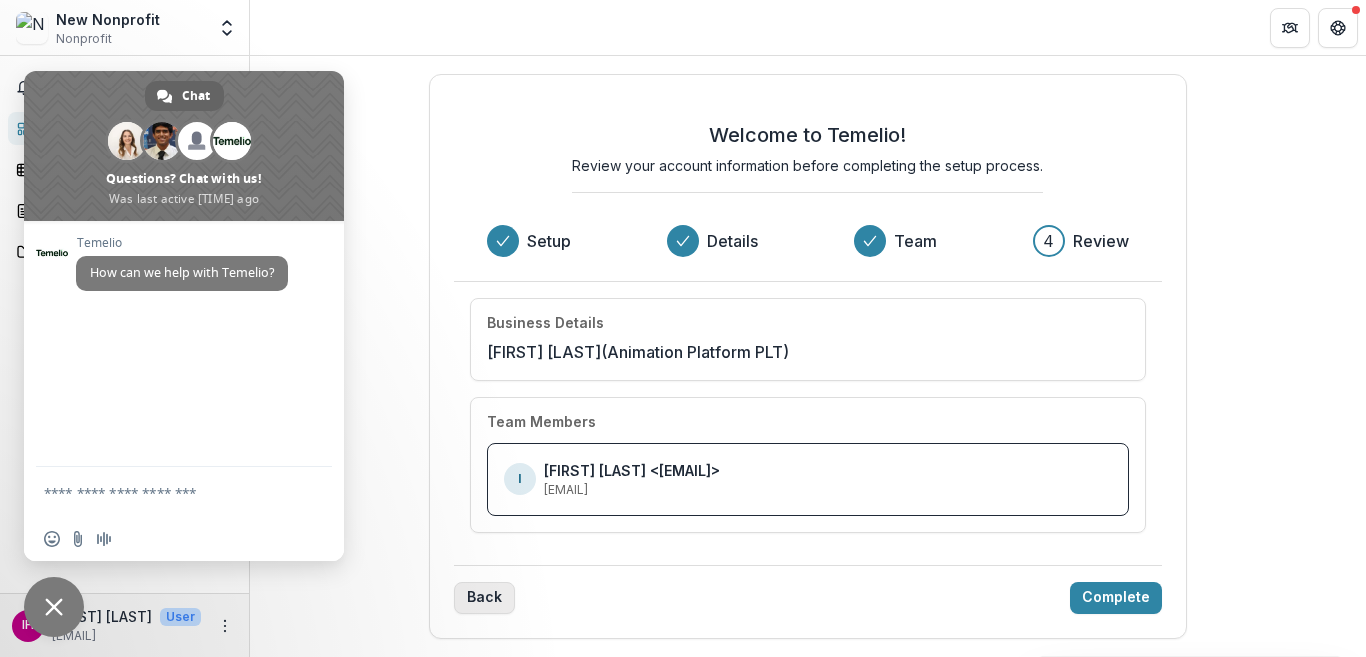 click on "Back" at bounding box center (484, 598) 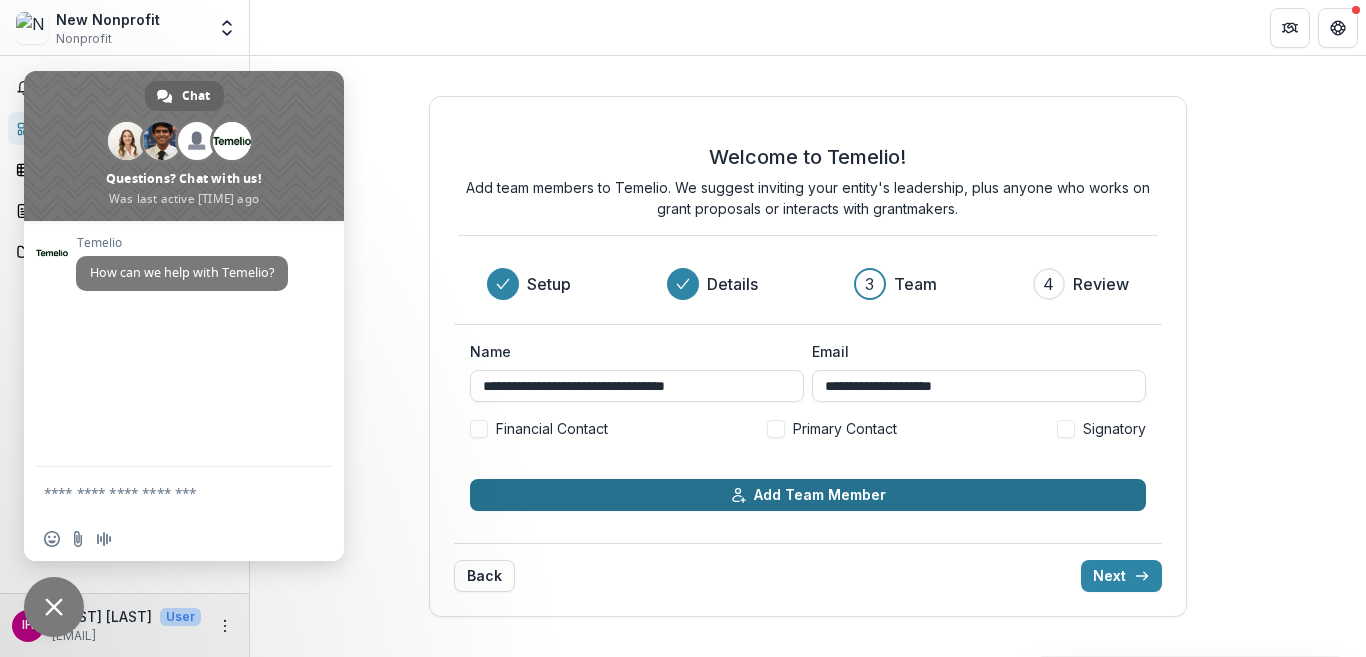 click on "Add Team Member" at bounding box center [808, 495] 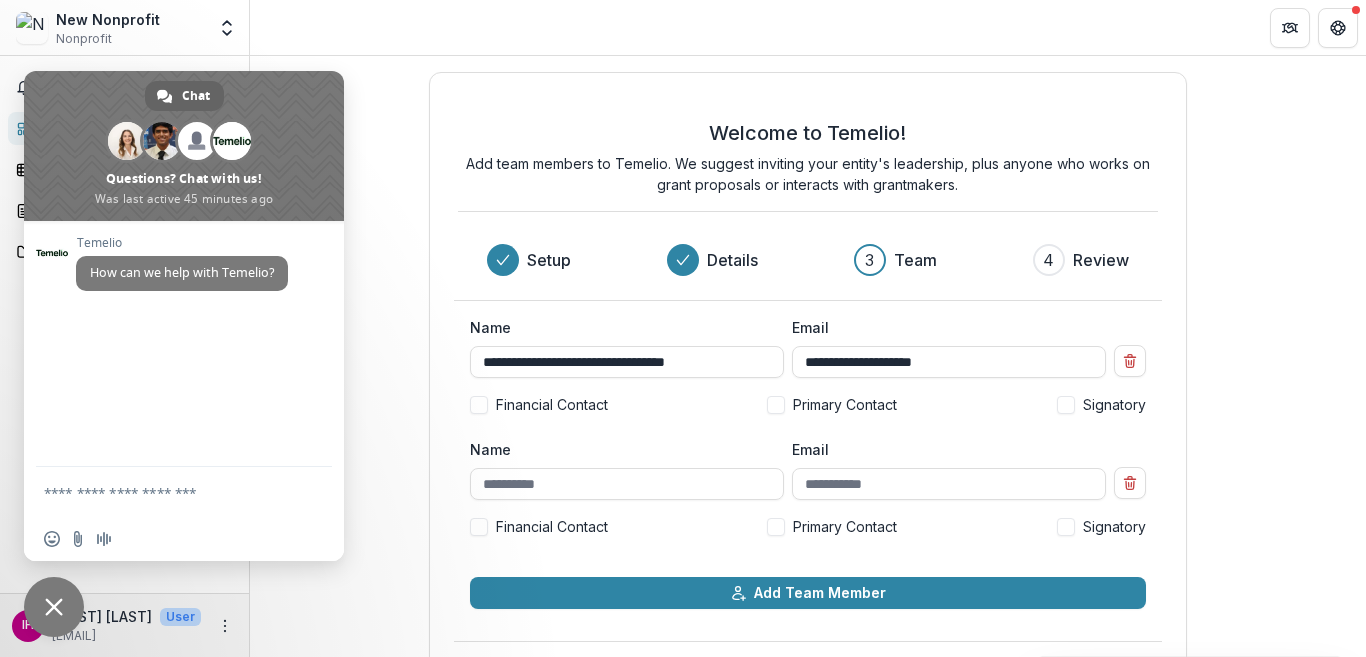 scroll, scrollTop: 74, scrollLeft: 0, axis: vertical 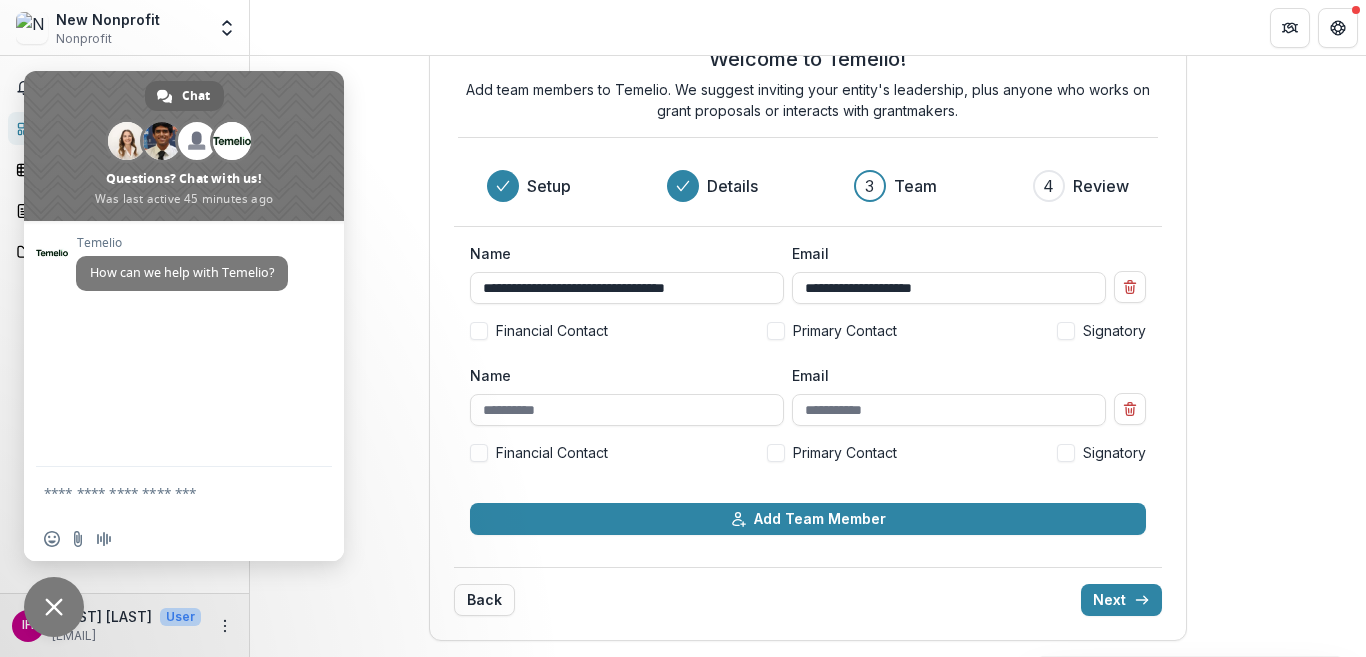 click at bounding box center [54, 607] 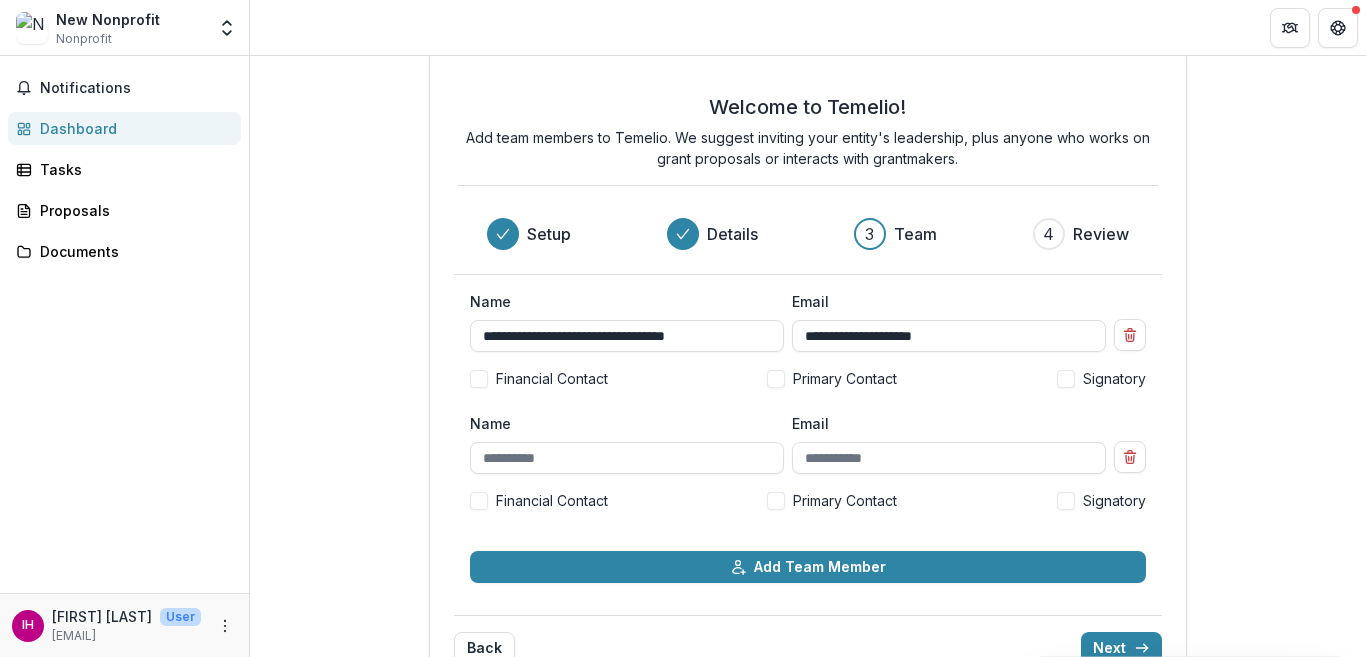 scroll, scrollTop: 0, scrollLeft: 0, axis: both 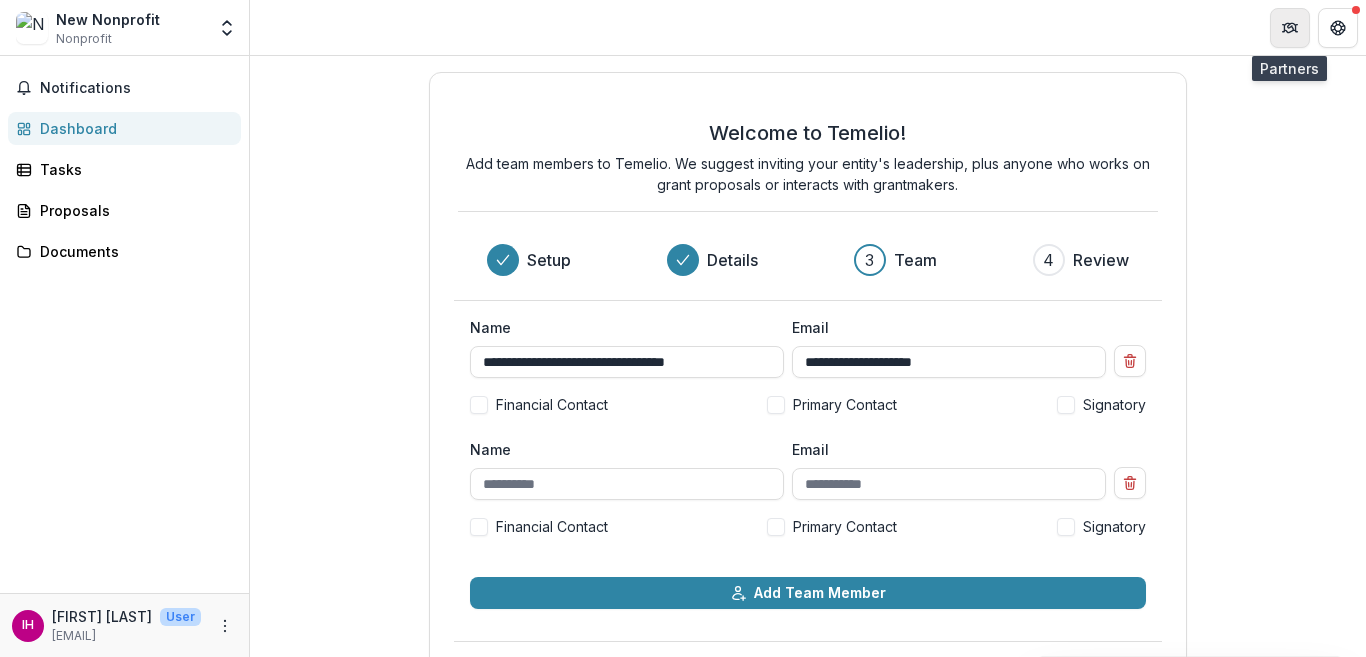 click at bounding box center (1290, 28) 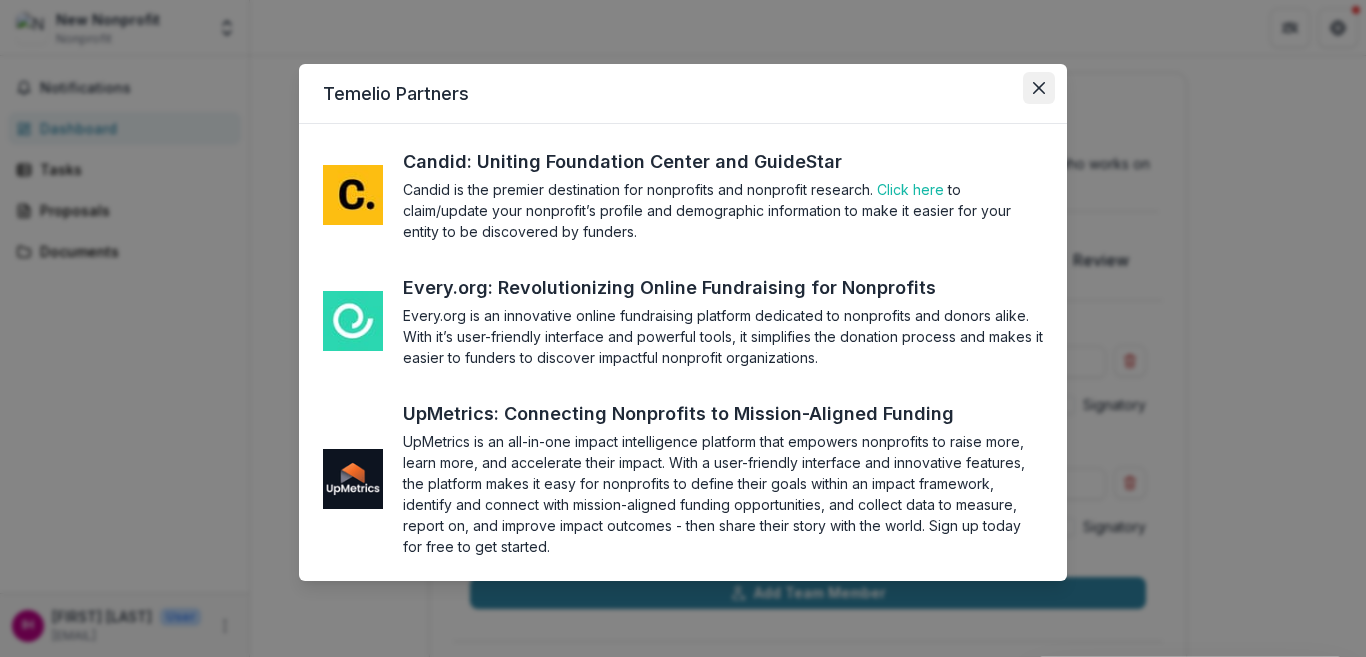 click 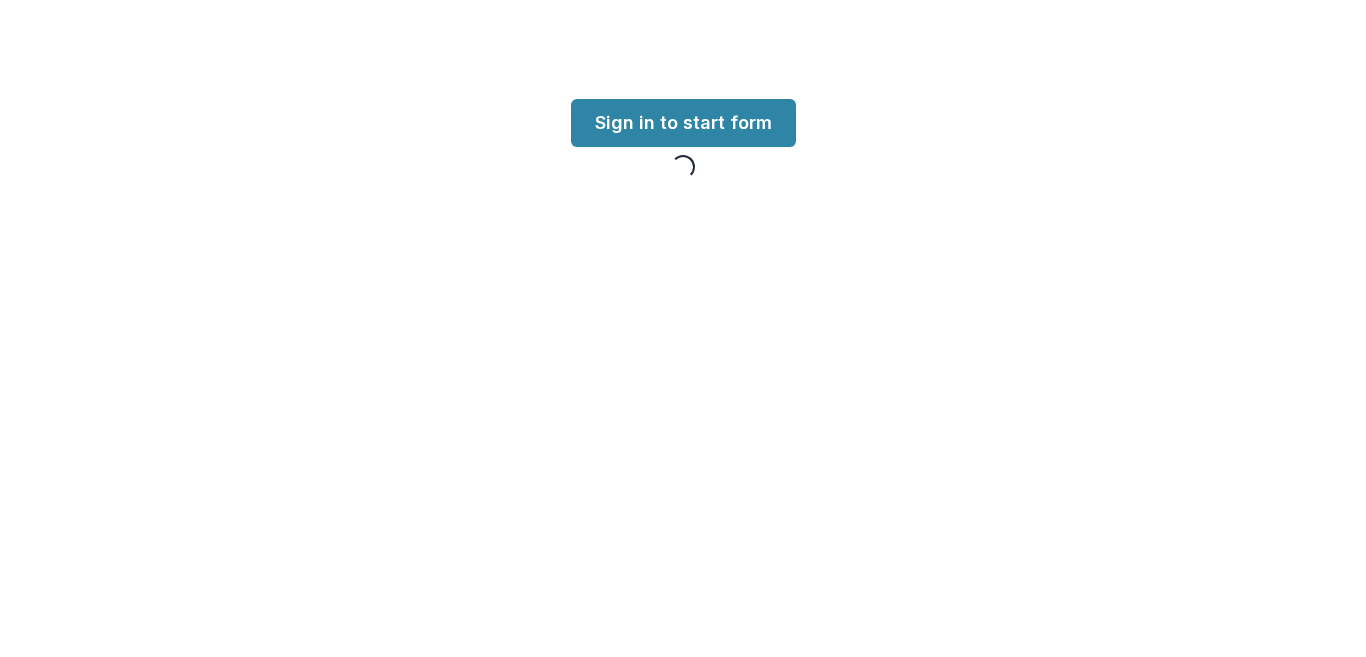 scroll, scrollTop: 0, scrollLeft: 0, axis: both 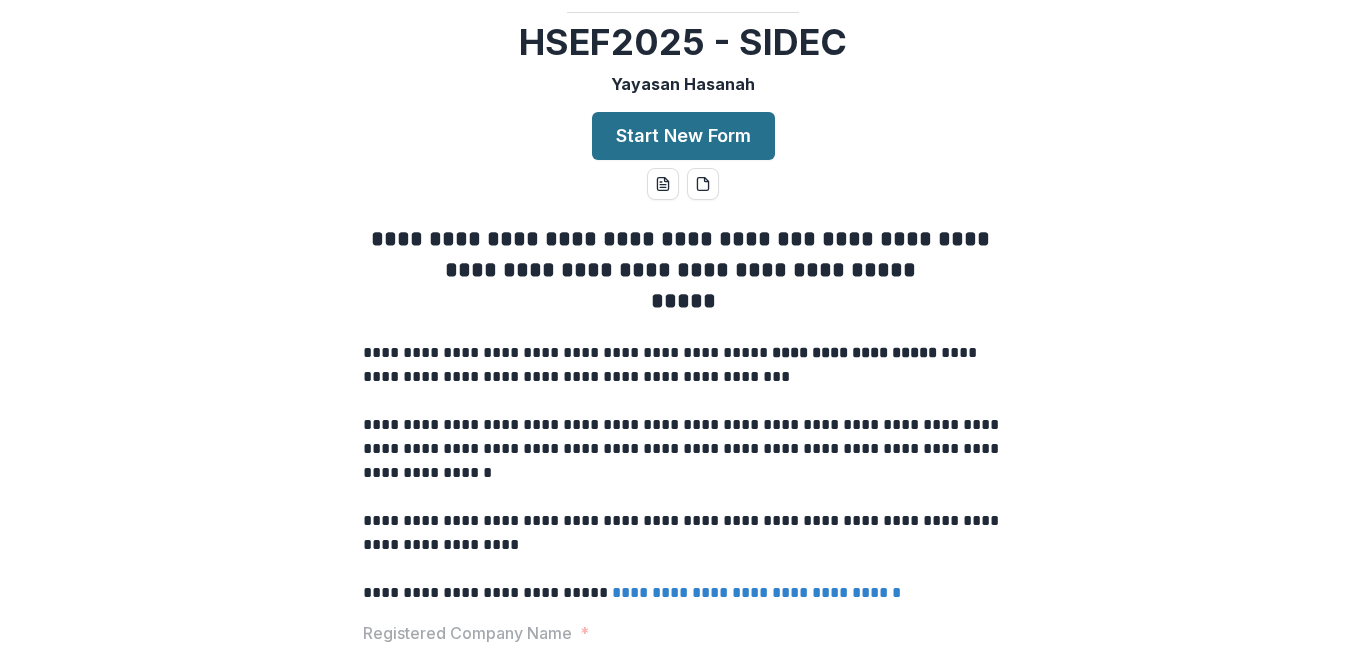 click on "Start New Form" at bounding box center (683, 136) 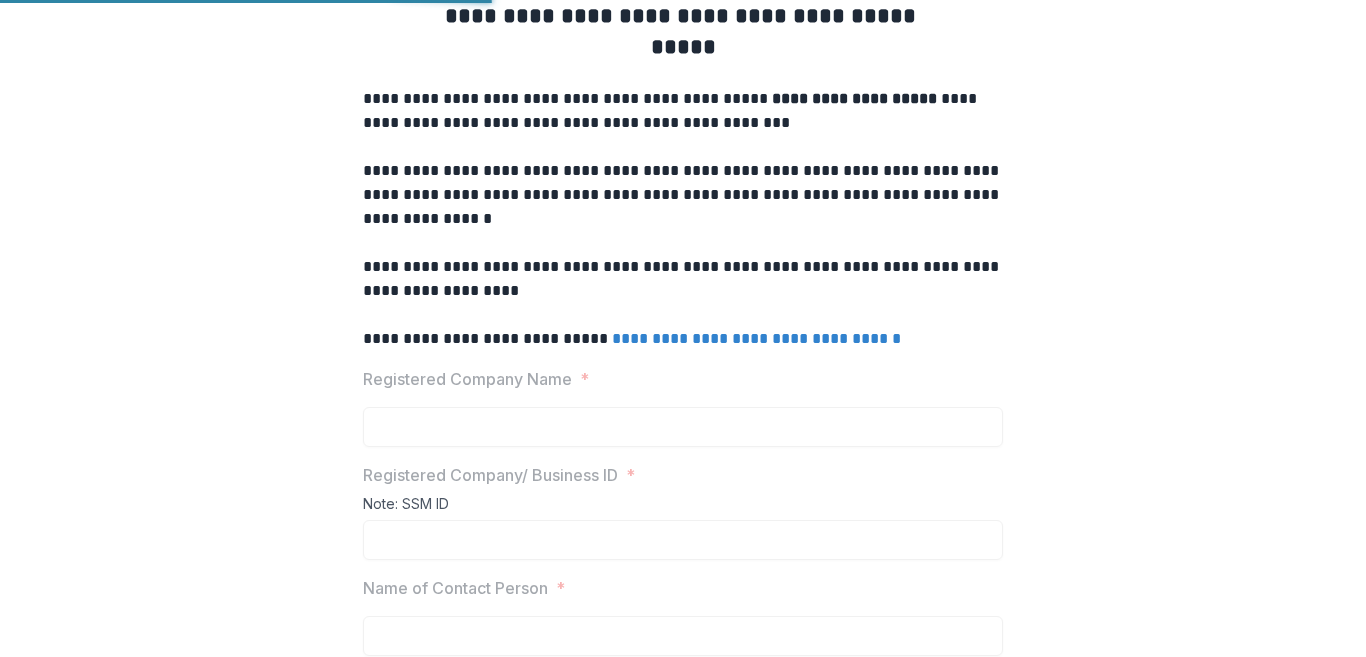 scroll, scrollTop: 0, scrollLeft: 0, axis: both 